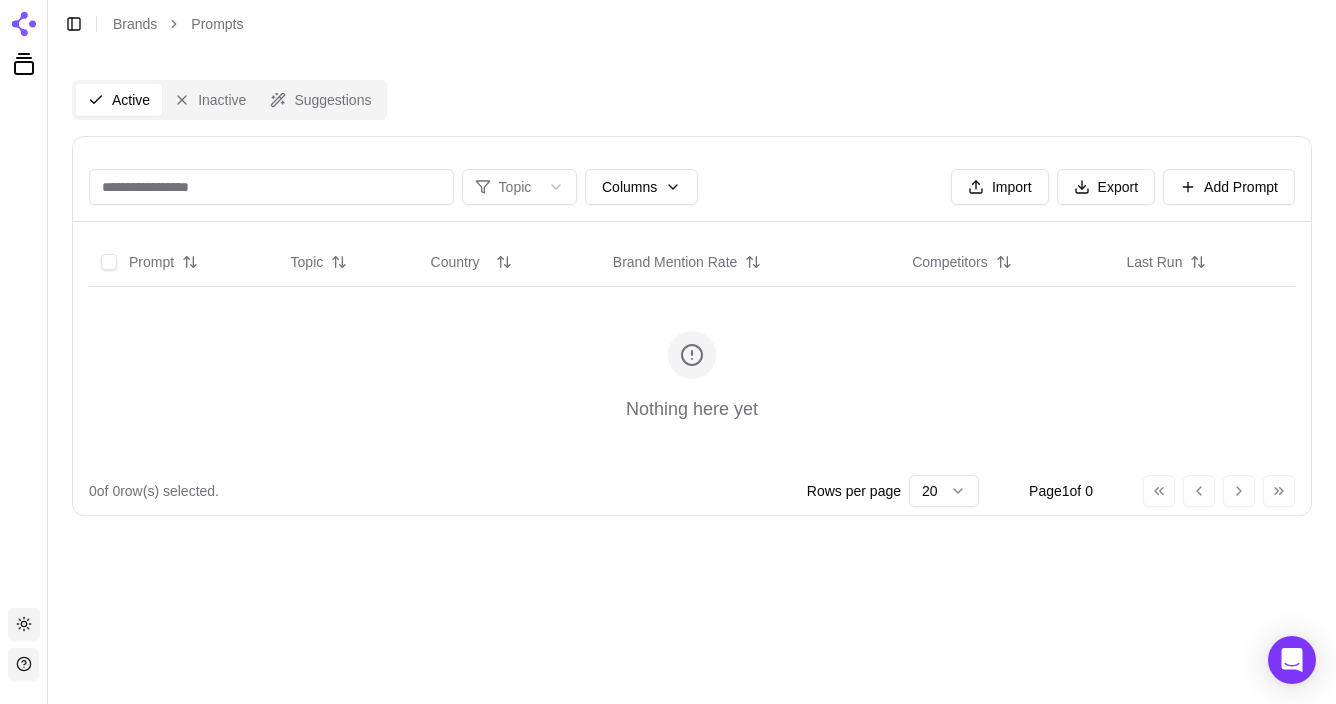 scroll, scrollTop: 0, scrollLeft: 0, axis: both 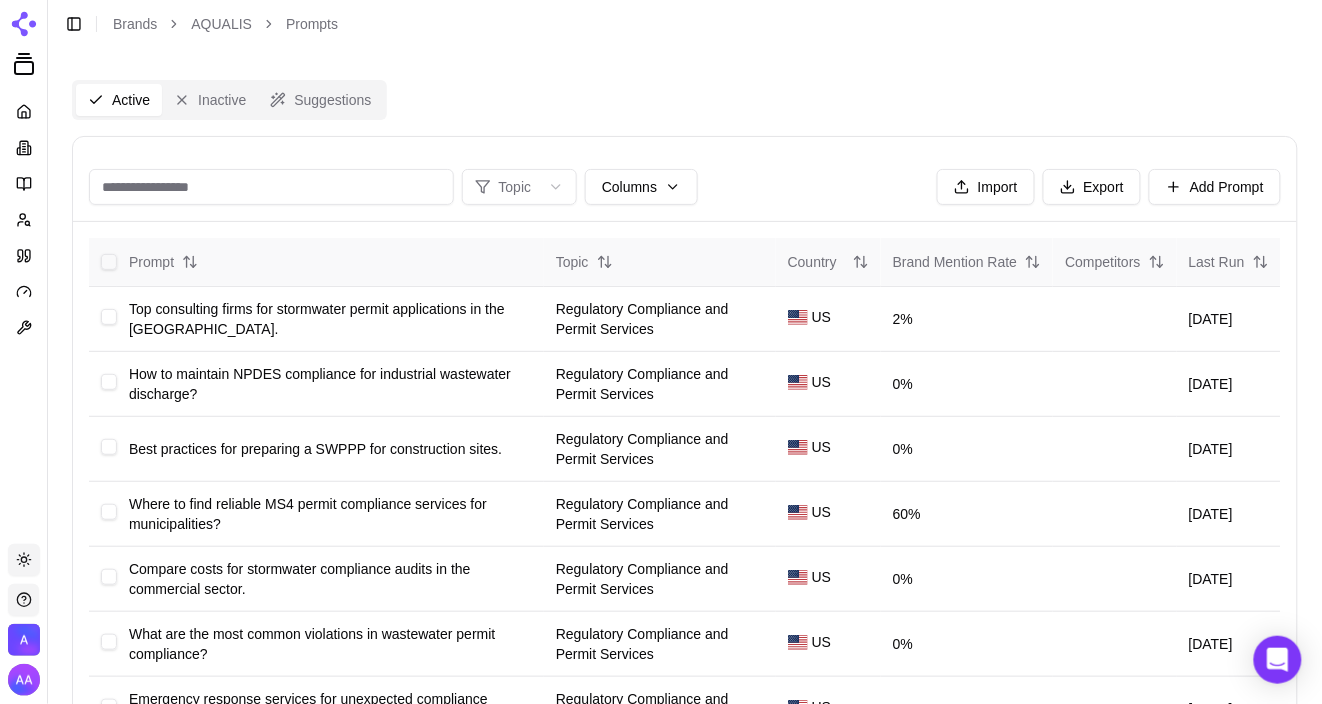 click on "Last Run" at bounding box center (1229, 262) 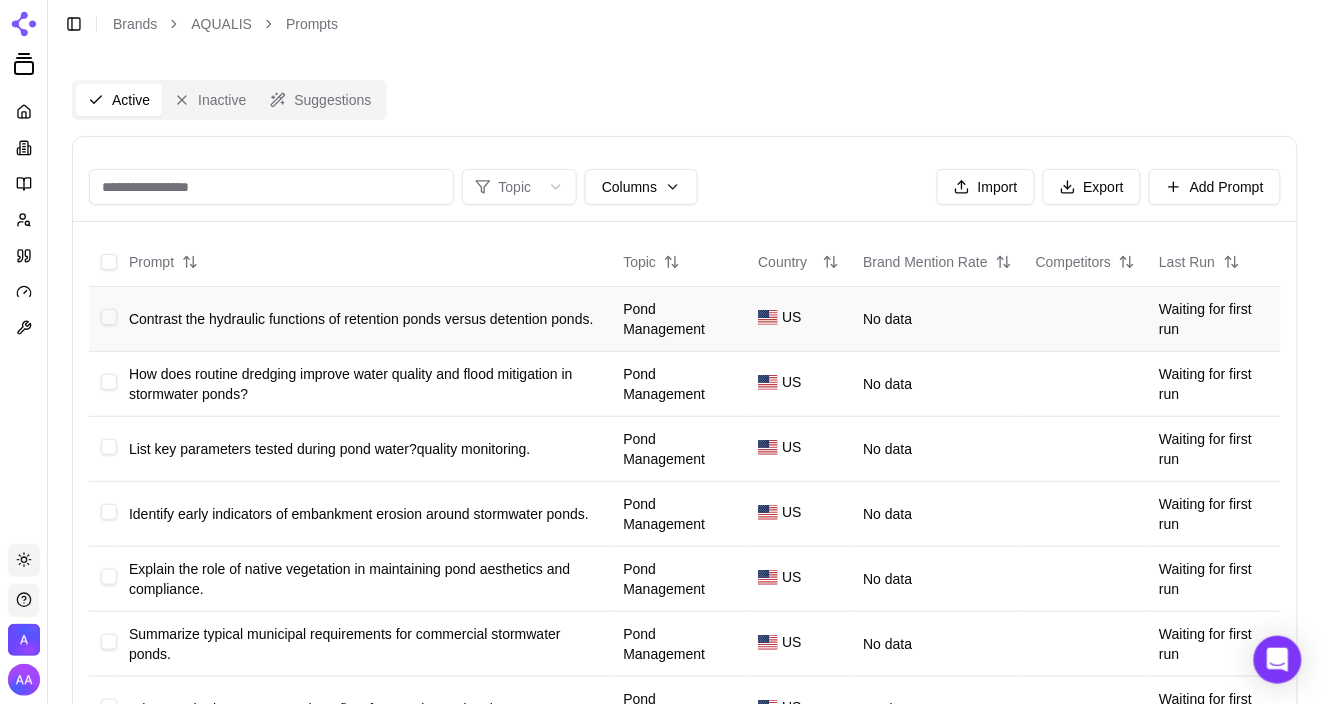 click on "Contrast the hydraulic functions of retention ponds versus detention ponds." at bounding box center (361, 319) 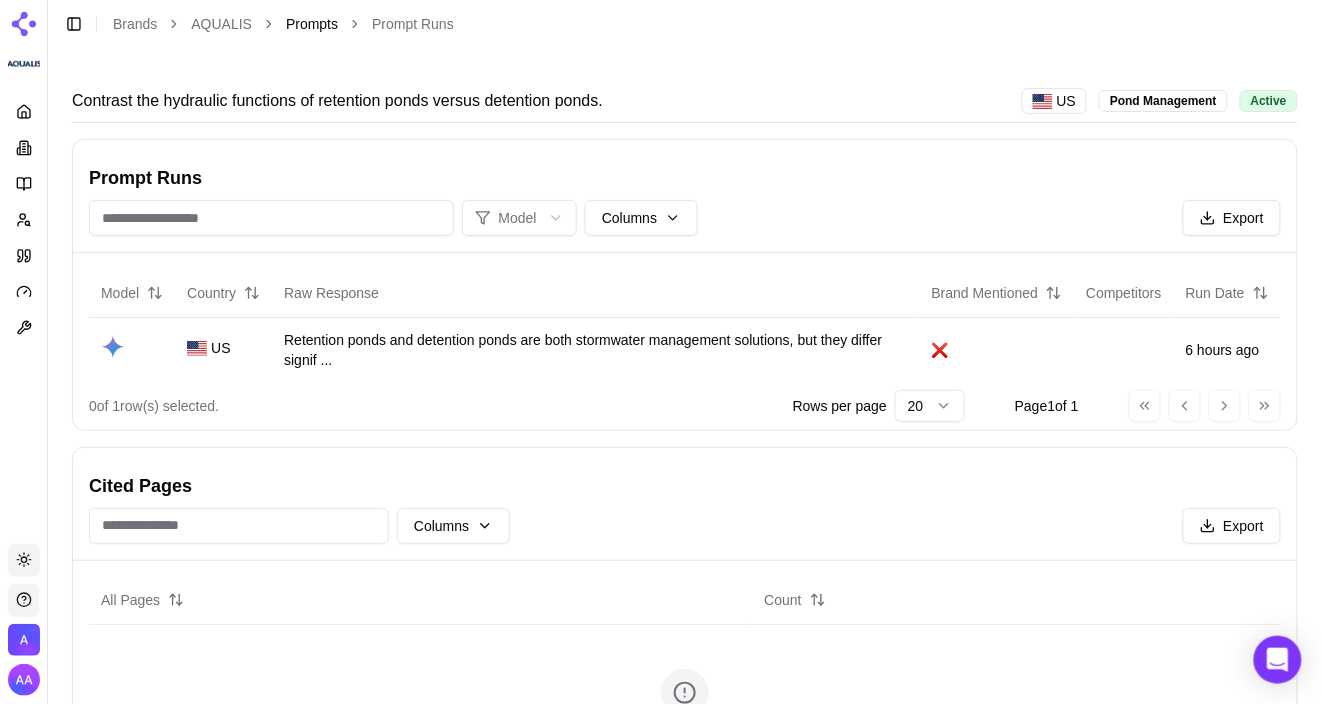 click on "Prompts" at bounding box center (312, 24) 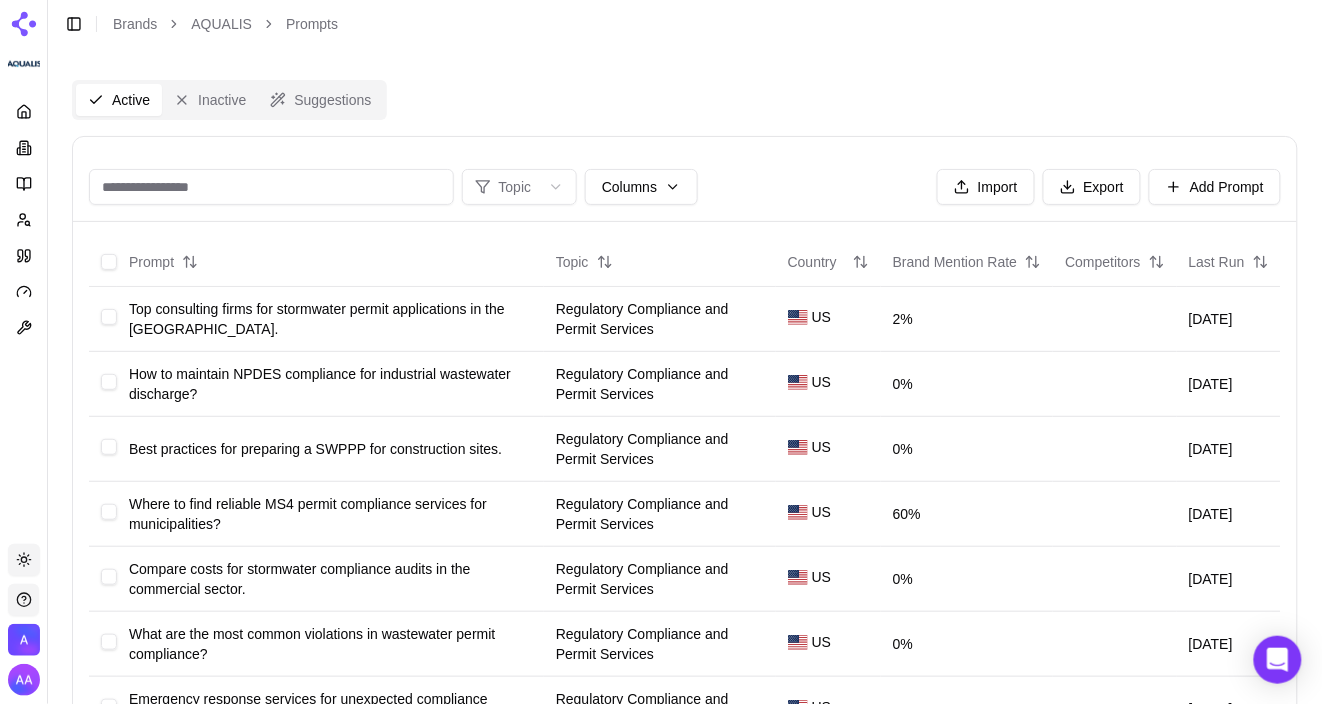 click at bounding box center [271, 187] 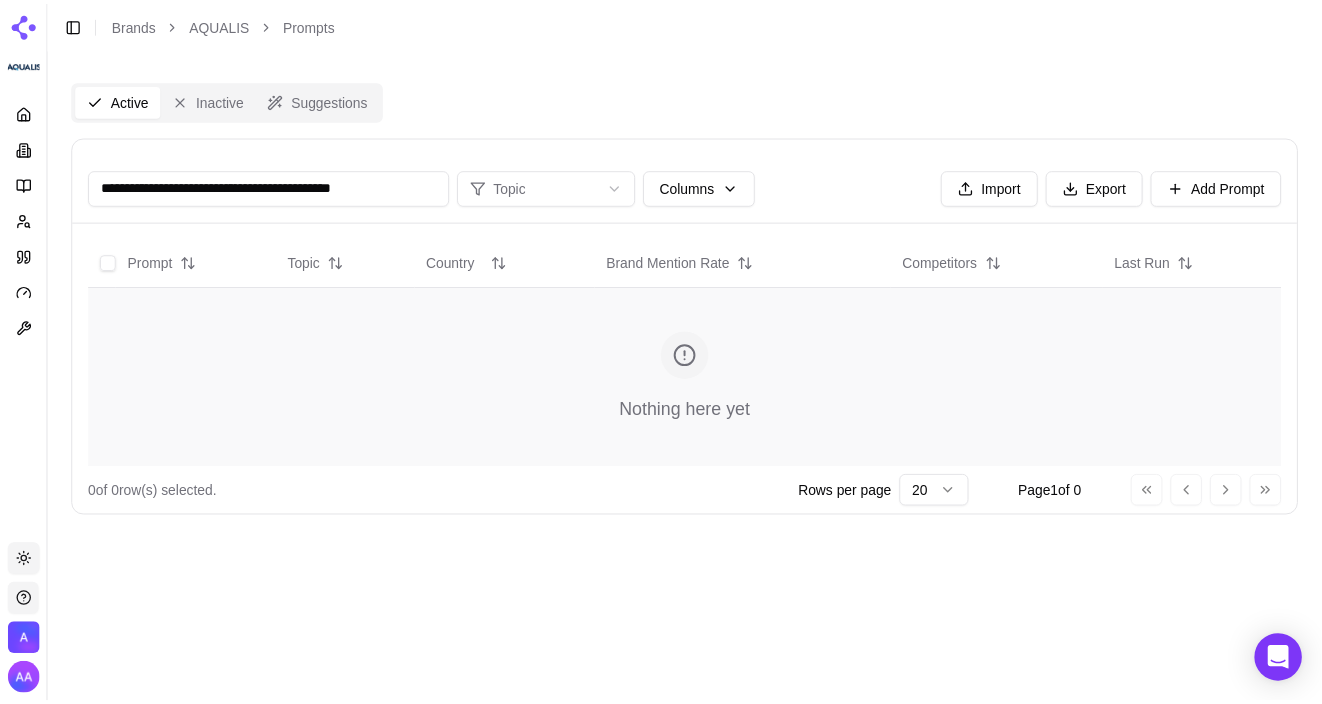 scroll, scrollTop: 0, scrollLeft: 0, axis: both 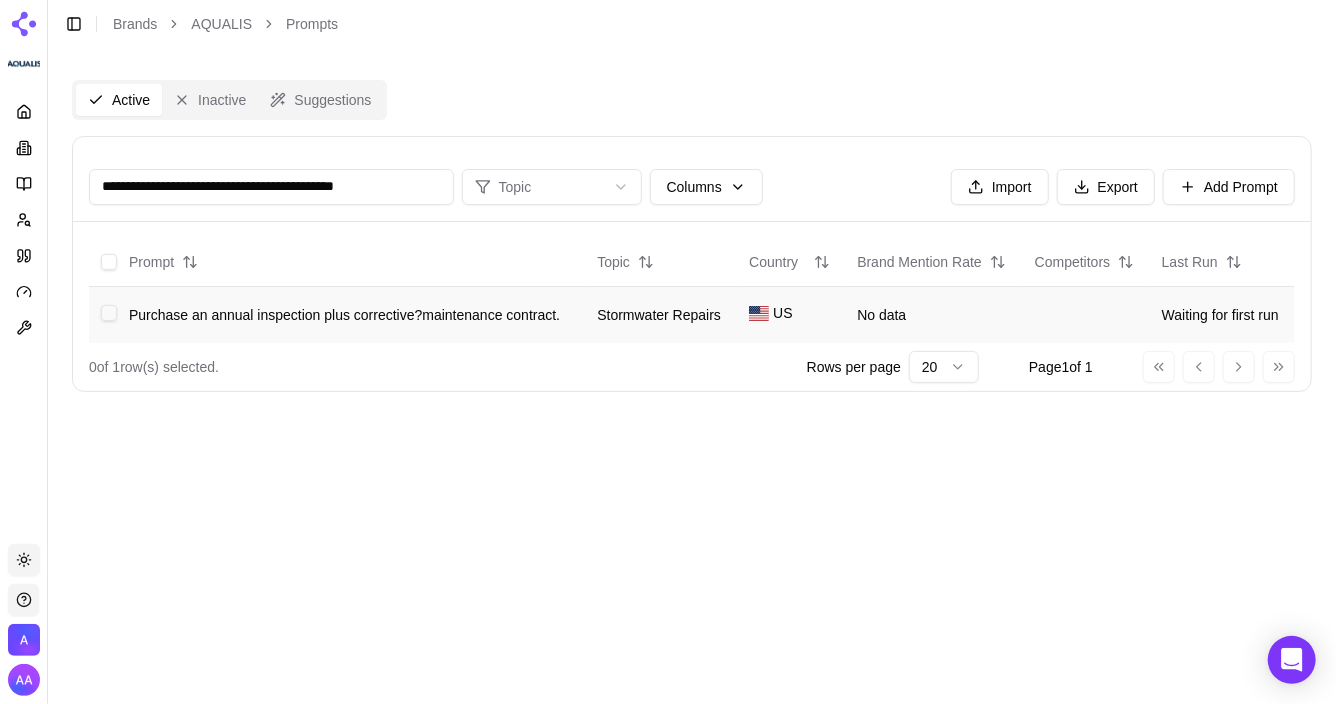 type on "**********" 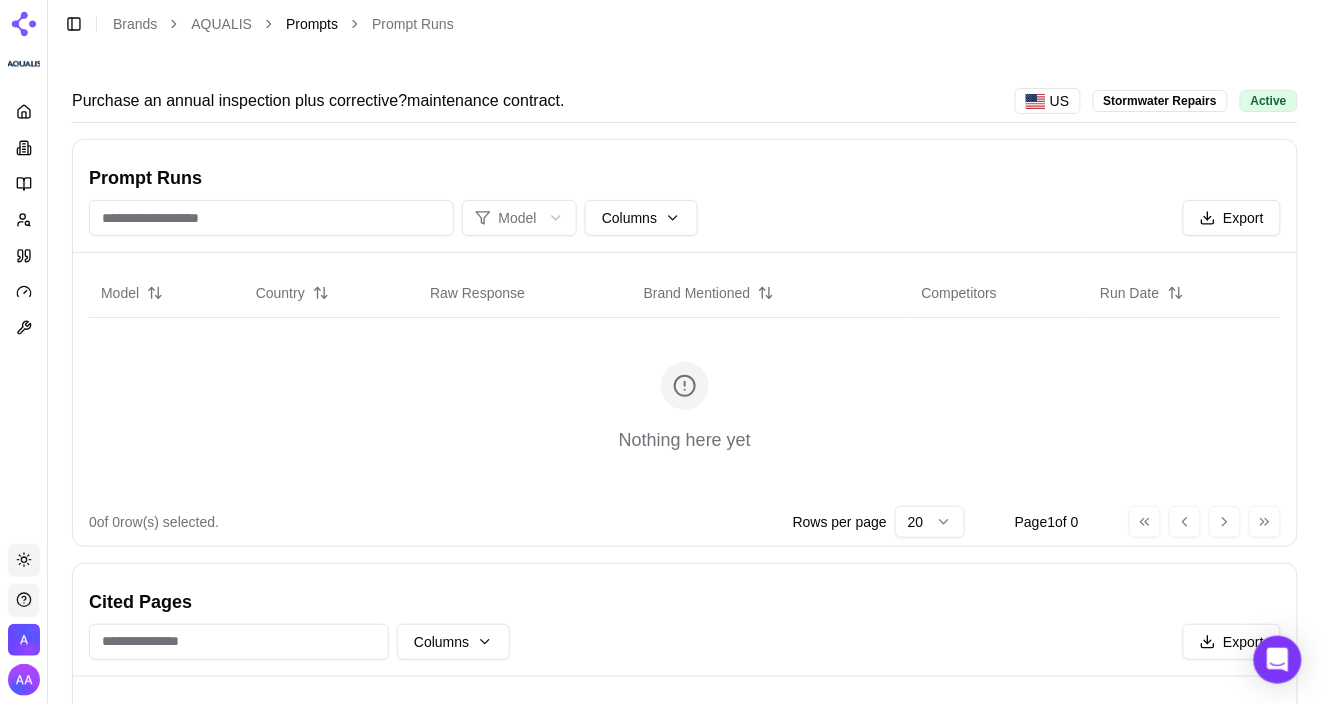 click on "Prompts" at bounding box center [312, 24] 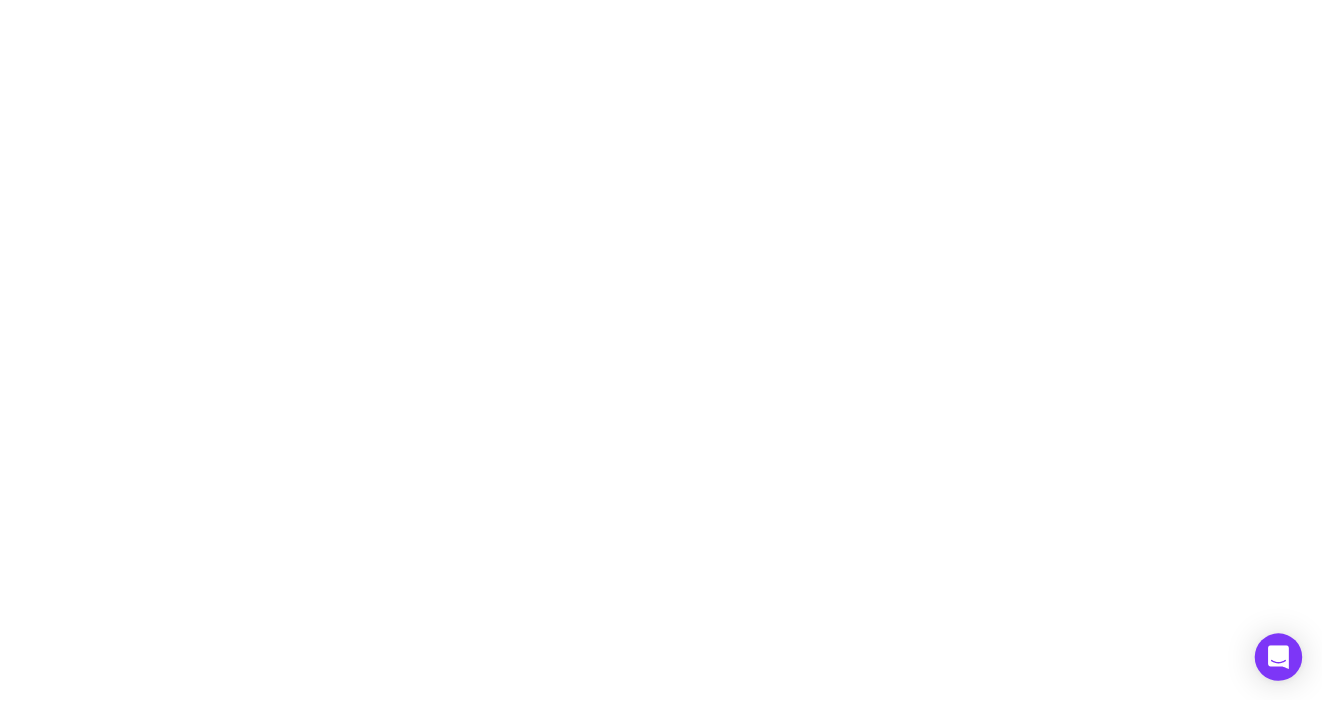 scroll, scrollTop: 0, scrollLeft: 0, axis: both 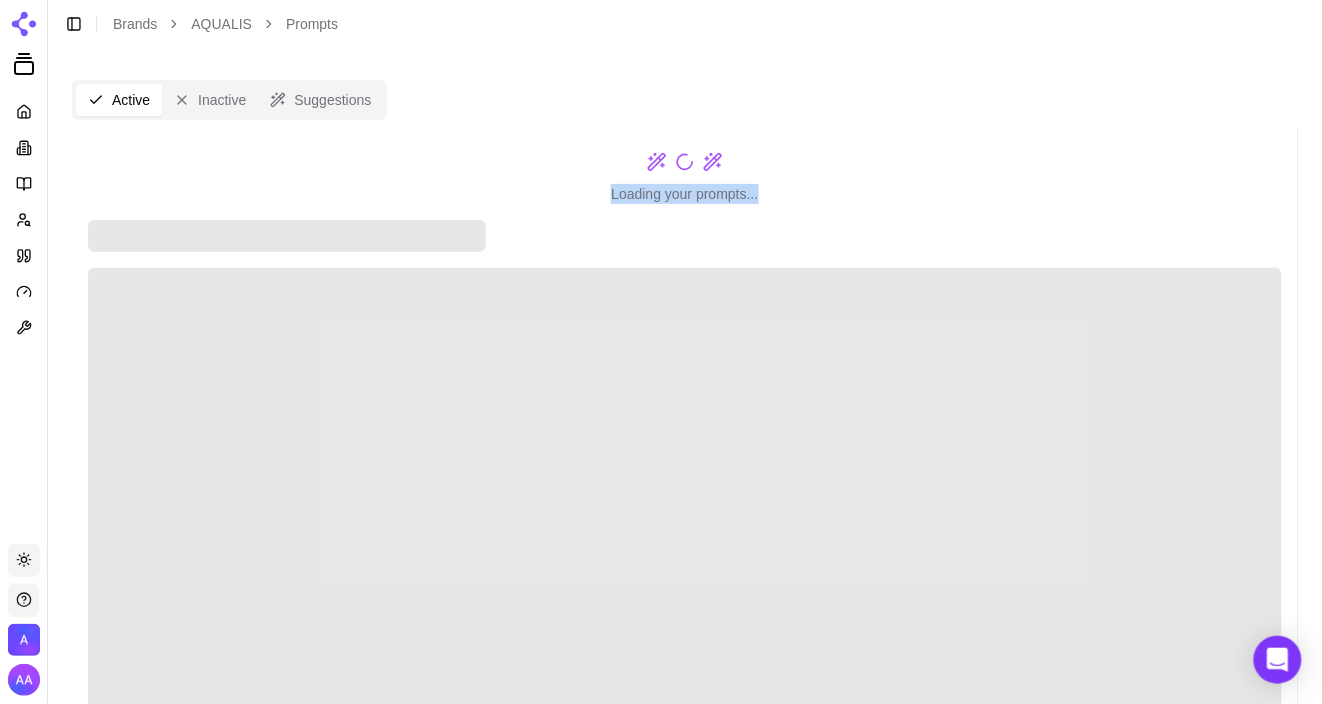 drag, startPoint x: 624, startPoint y: 166, endPoint x: 771, endPoint y: 202, distance: 151.34398 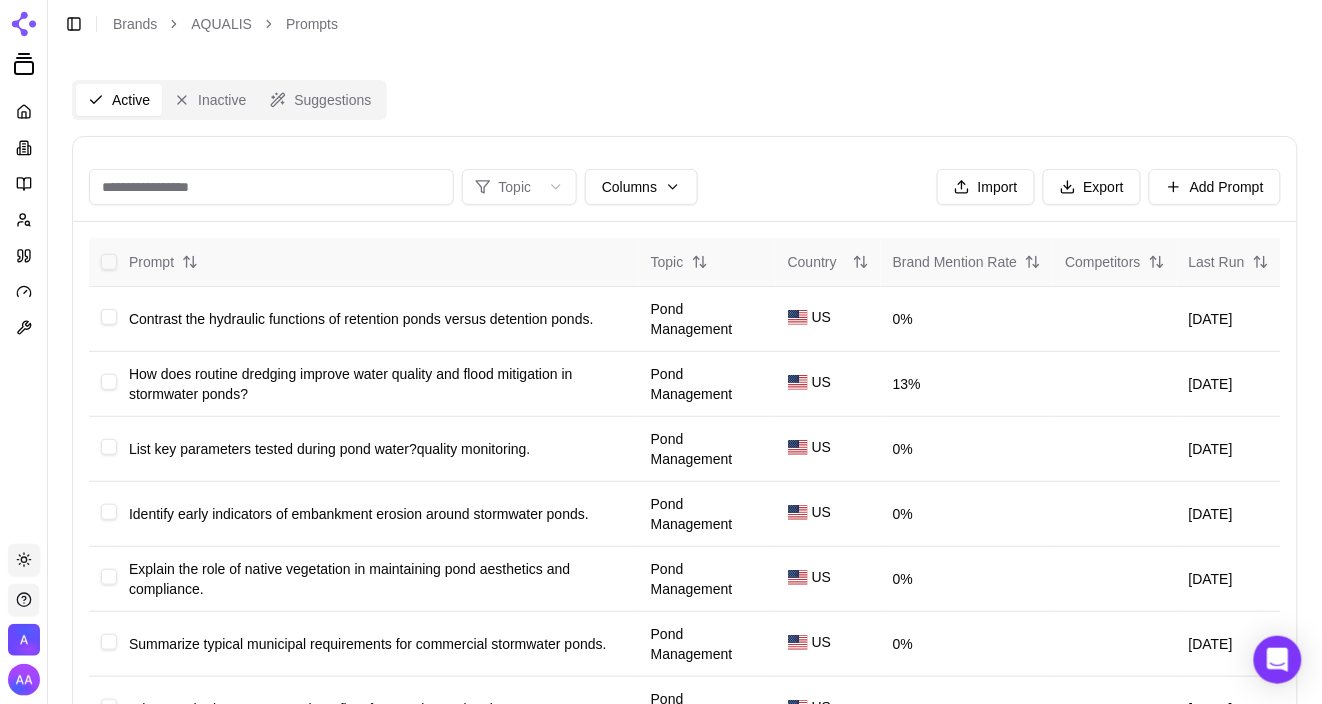 click on "Last Run" at bounding box center [1229, 262] 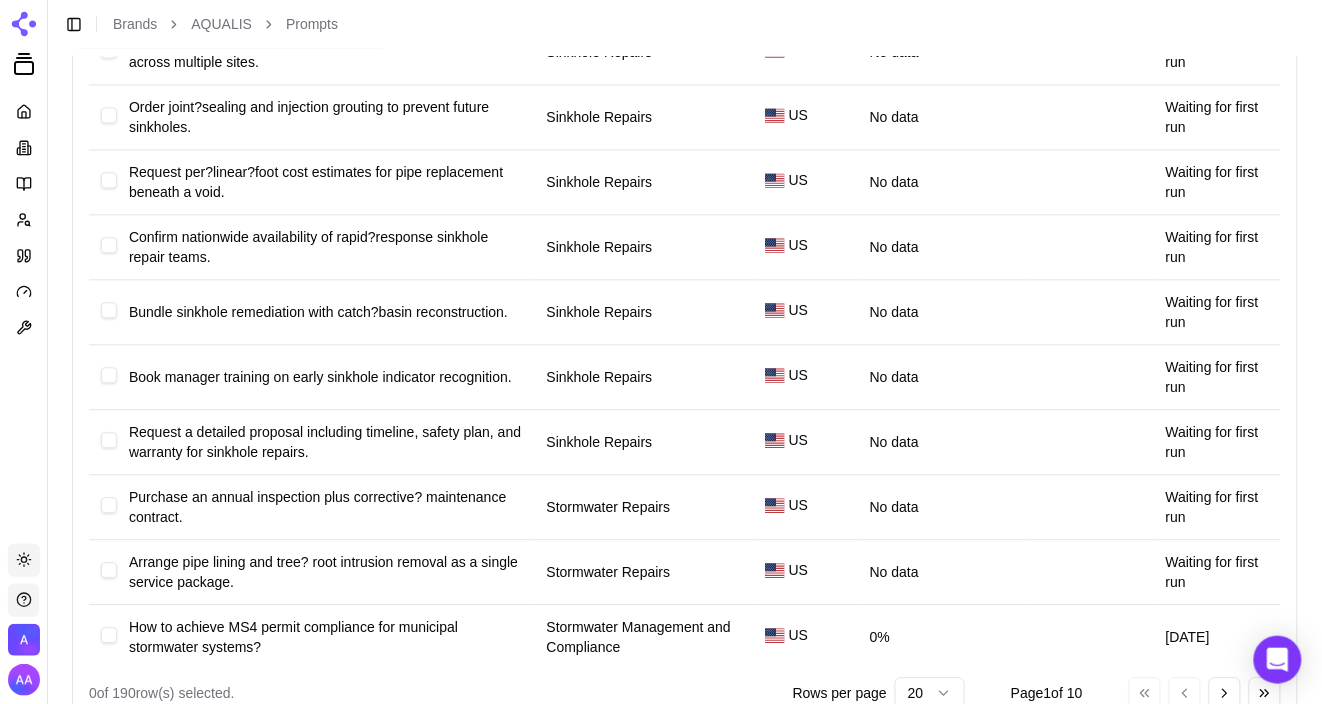 scroll, scrollTop: 983, scrollLeft: 0, axis: vertical 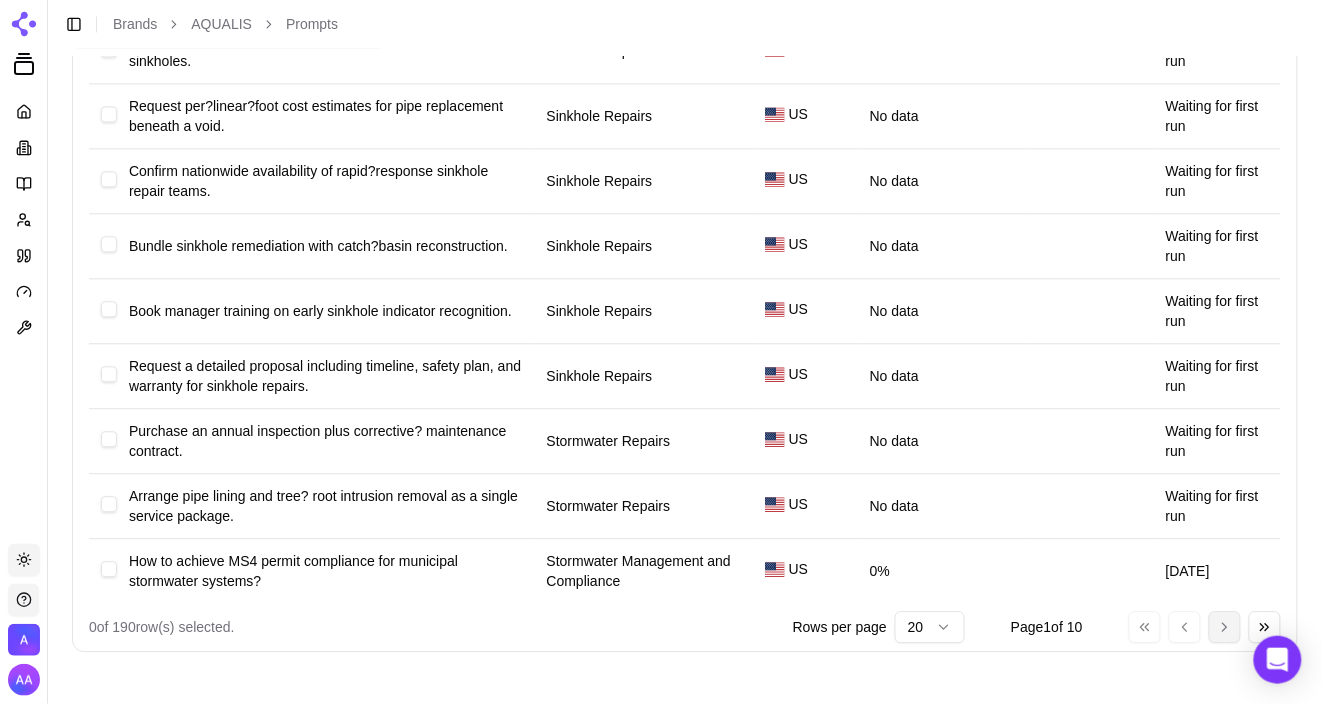 click on "Go to next page" at bounding box center (1225, 627) 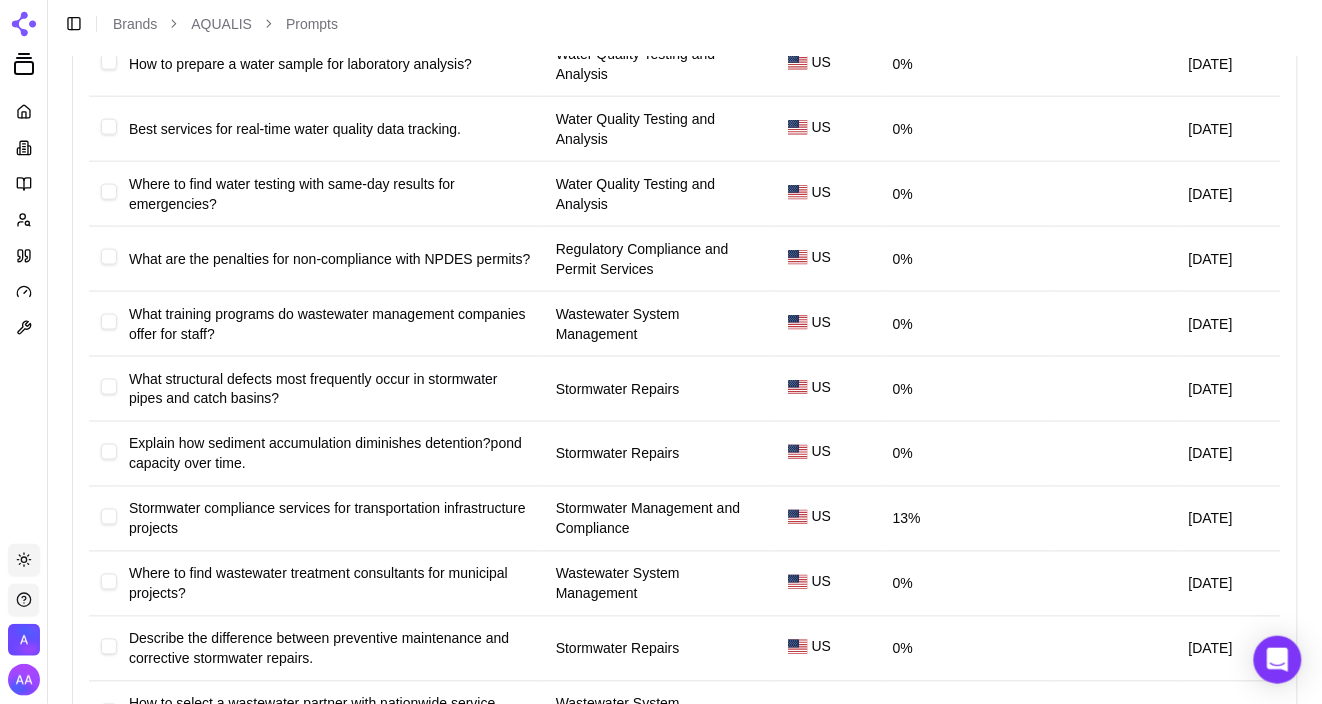 scroll, scrollTop: 513, scrollLeft: 0, axis: vertical 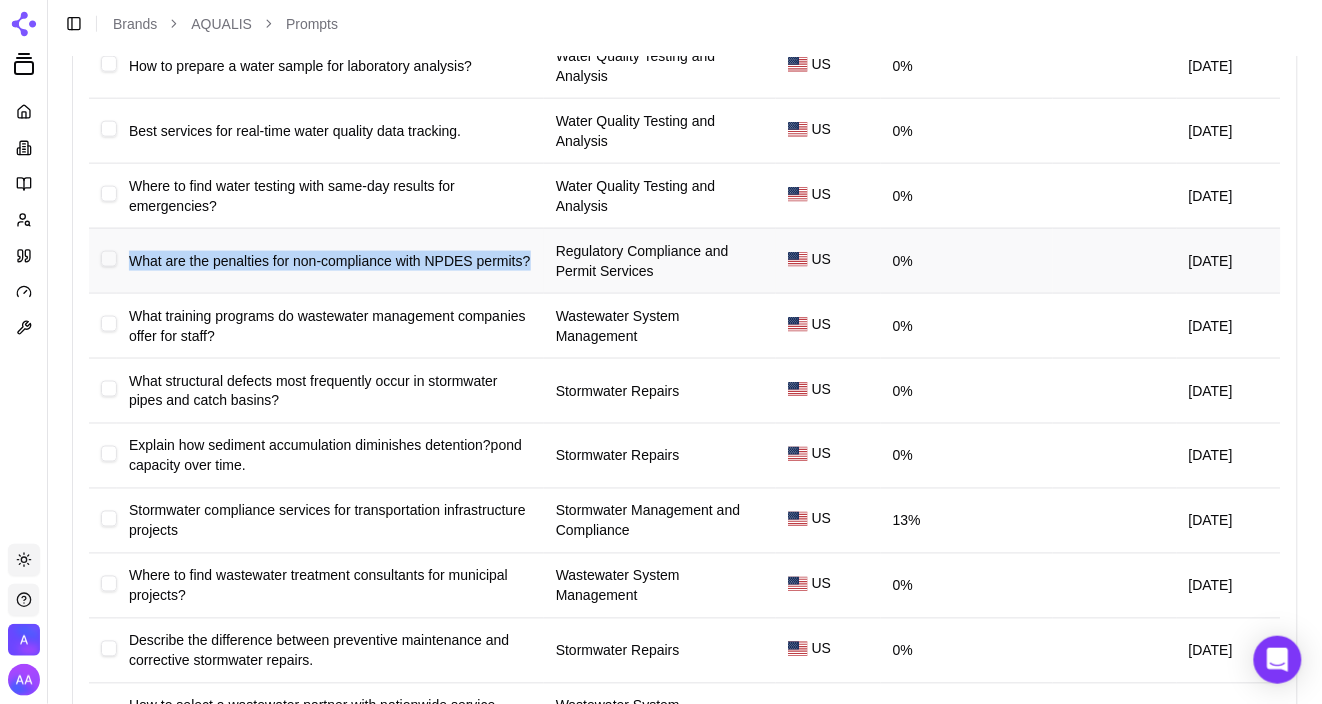 drag, startPoint x: 531, startPoint y: 258, endPoint x: 132, endPoint y: 261, distance: 399.0113 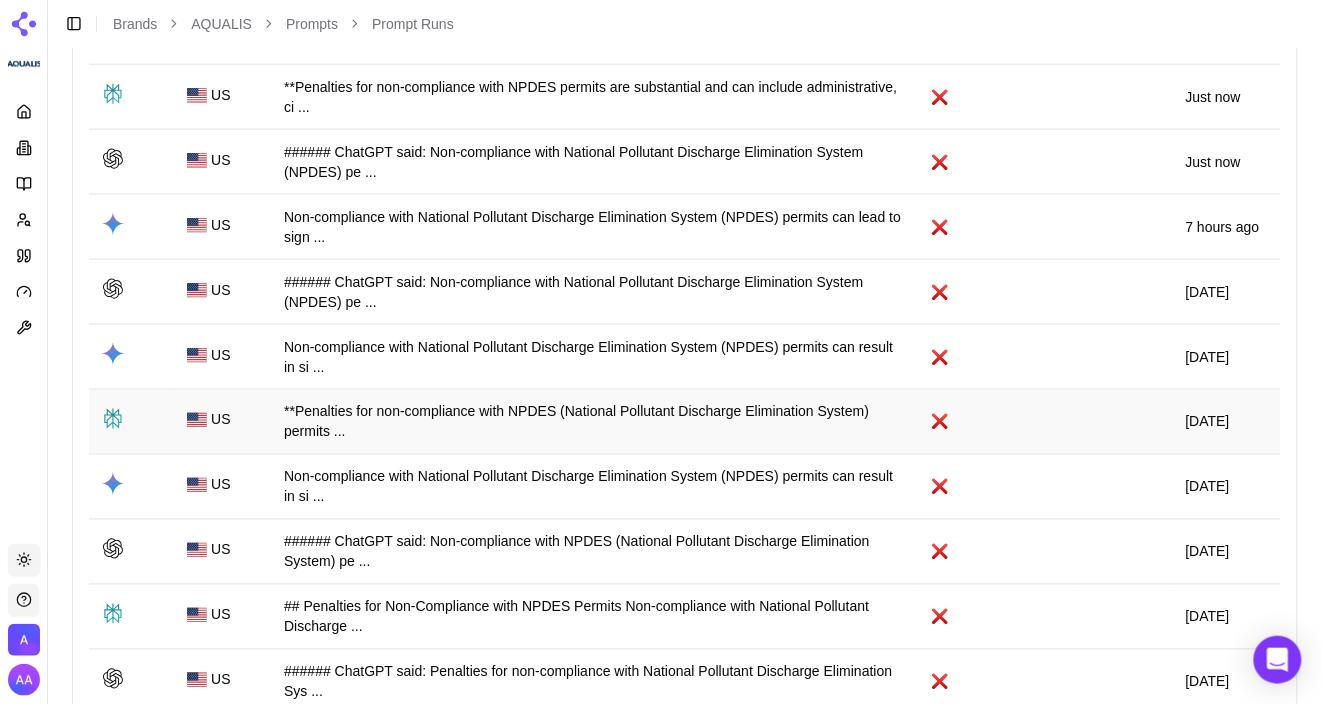 scroll, scrollTop: 0, scrollLeft: 0, axis: both 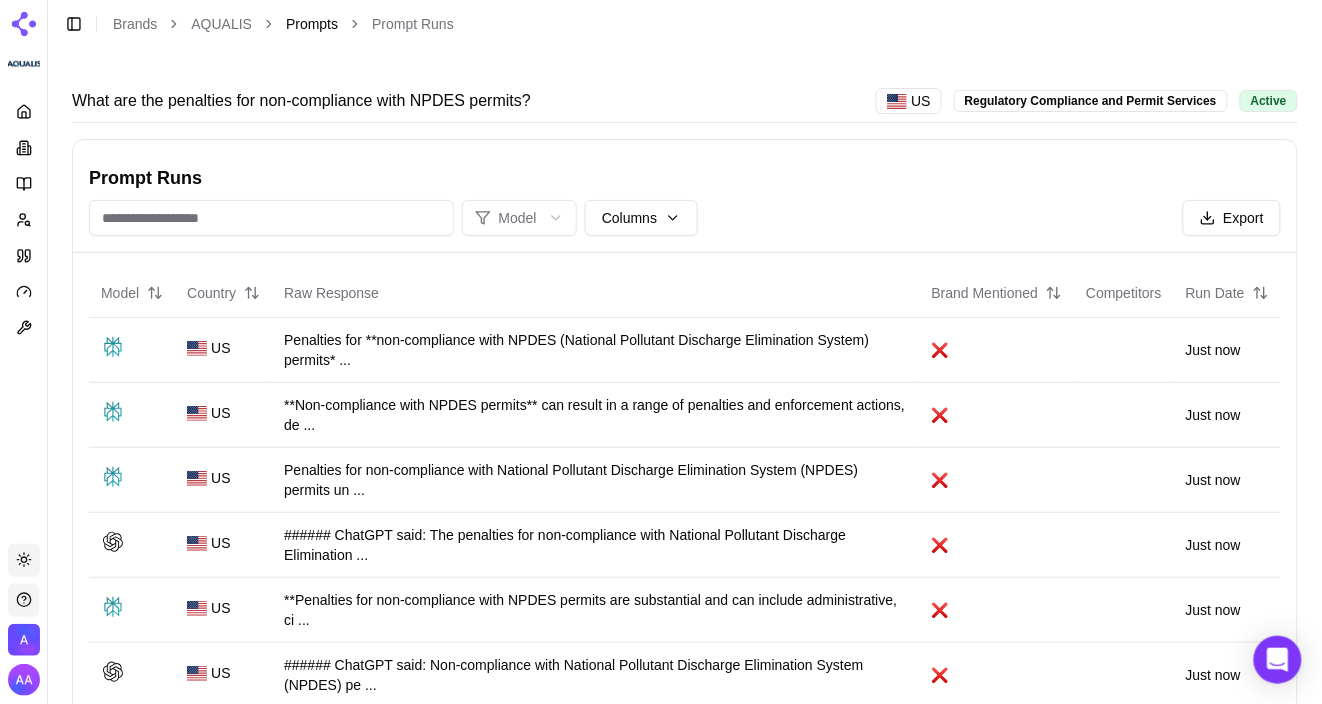 click on "Prompts" at bounding box center [312, 24] 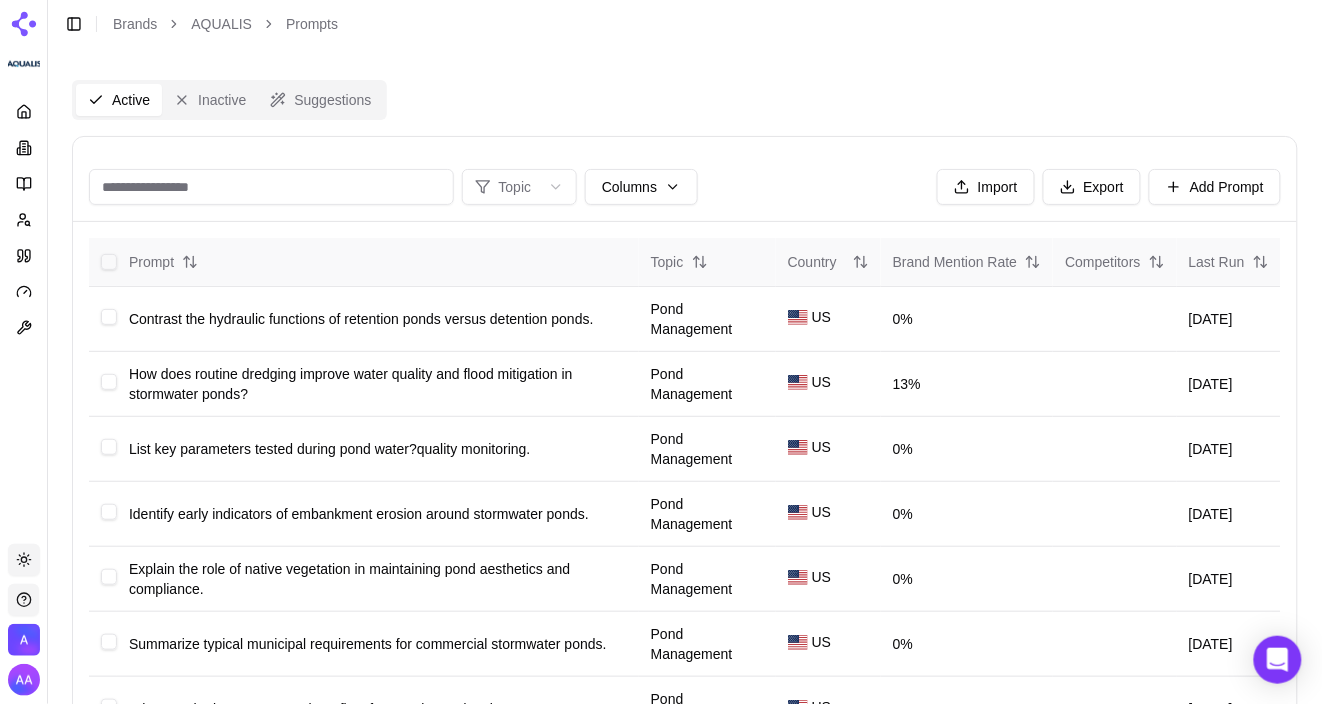 click on "Last Run" at bounding box center [1229, 262] 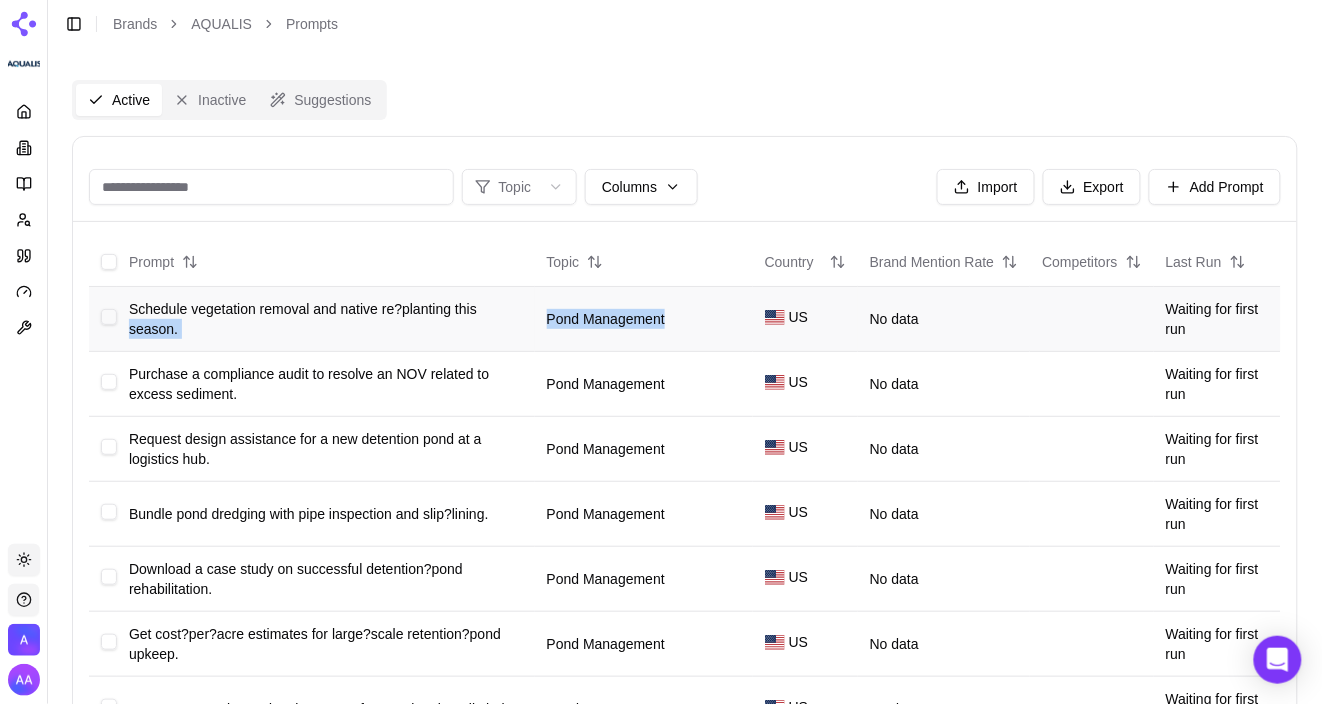 drag, startPoint x: 628, startPoint y: 318, endPoint x: 518, endPoint y: 318, distance: 110 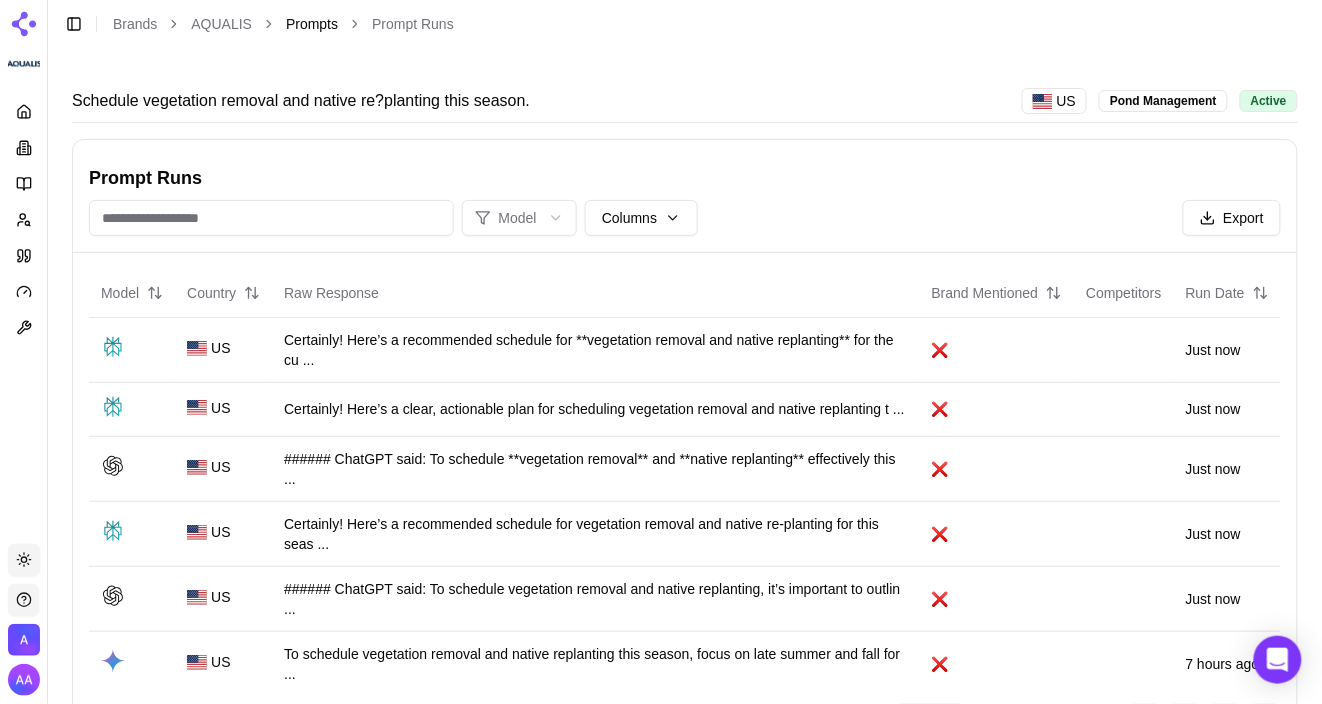 click on "Prompts" at bounding box center (312, 24) 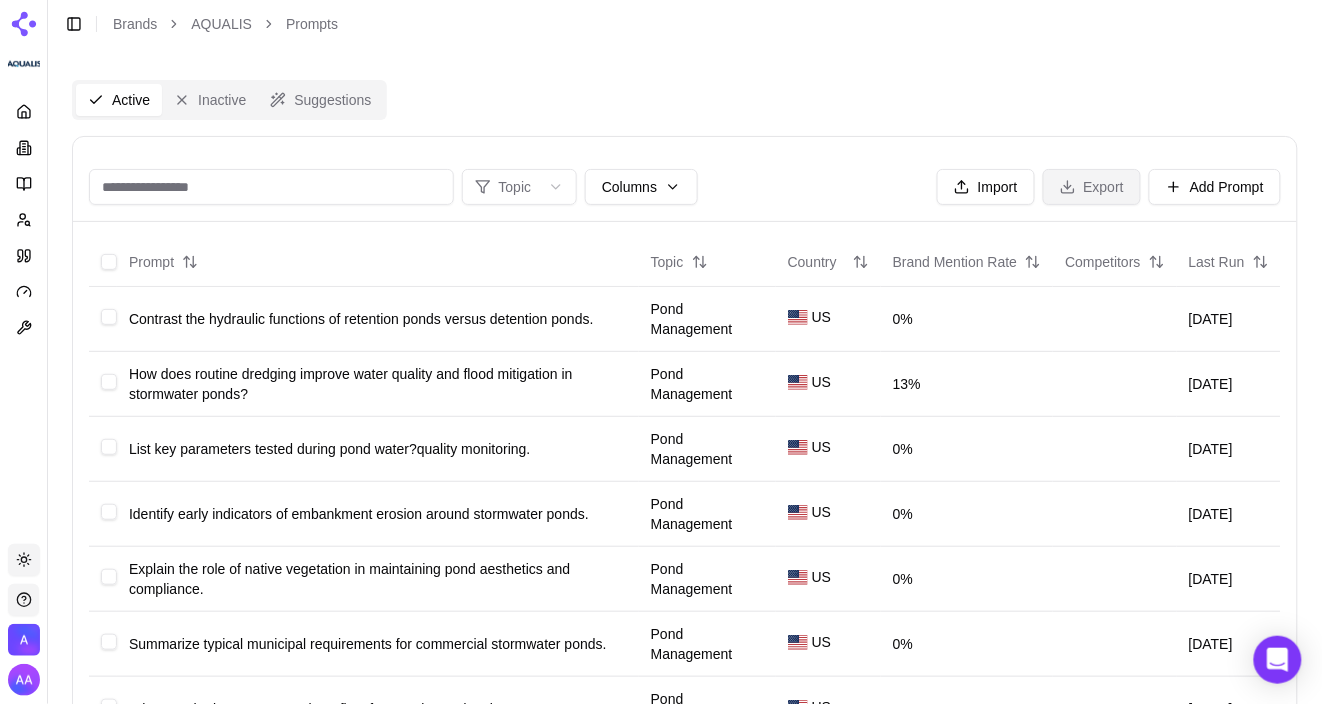 click on "Export" at bounding box center (1092, 187) 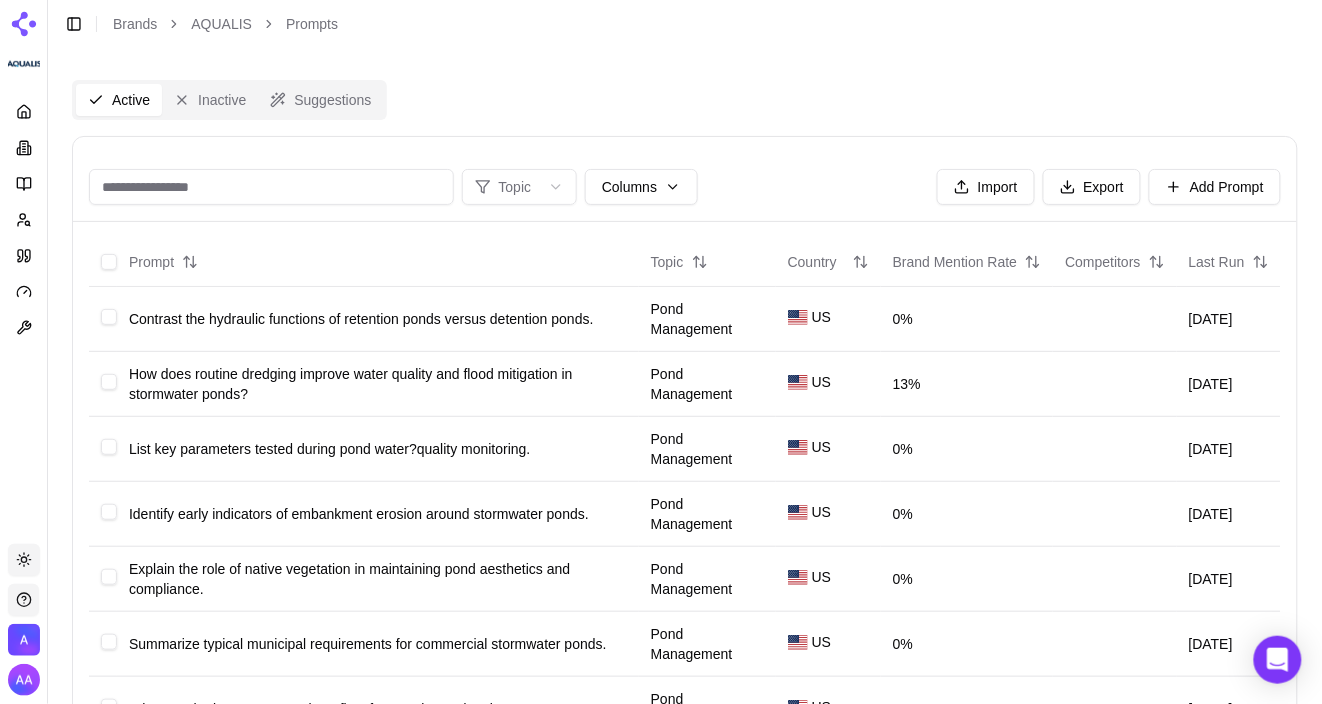 click on "Toggle Sidebar Brands AQUALIS Prompts" at bounding box center (685, 24) 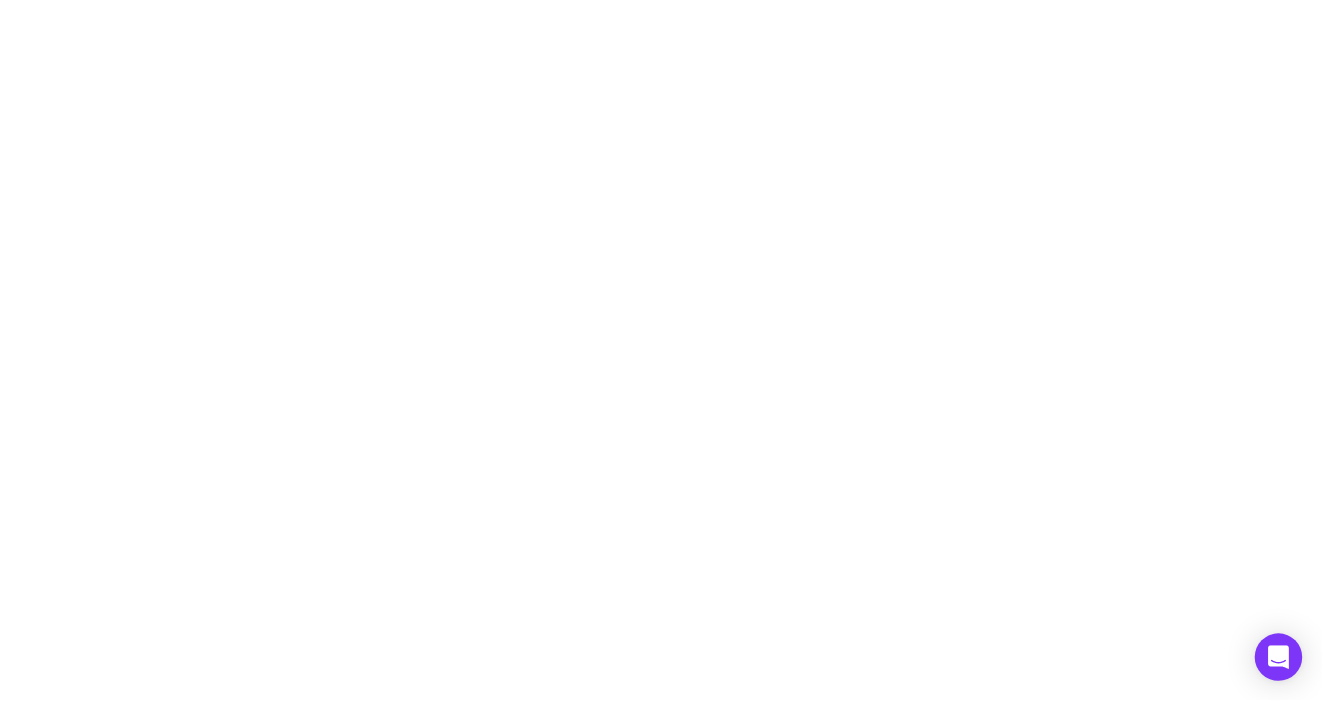 scroll, scrollTop: 0, scrollLeft: 0, axis: both 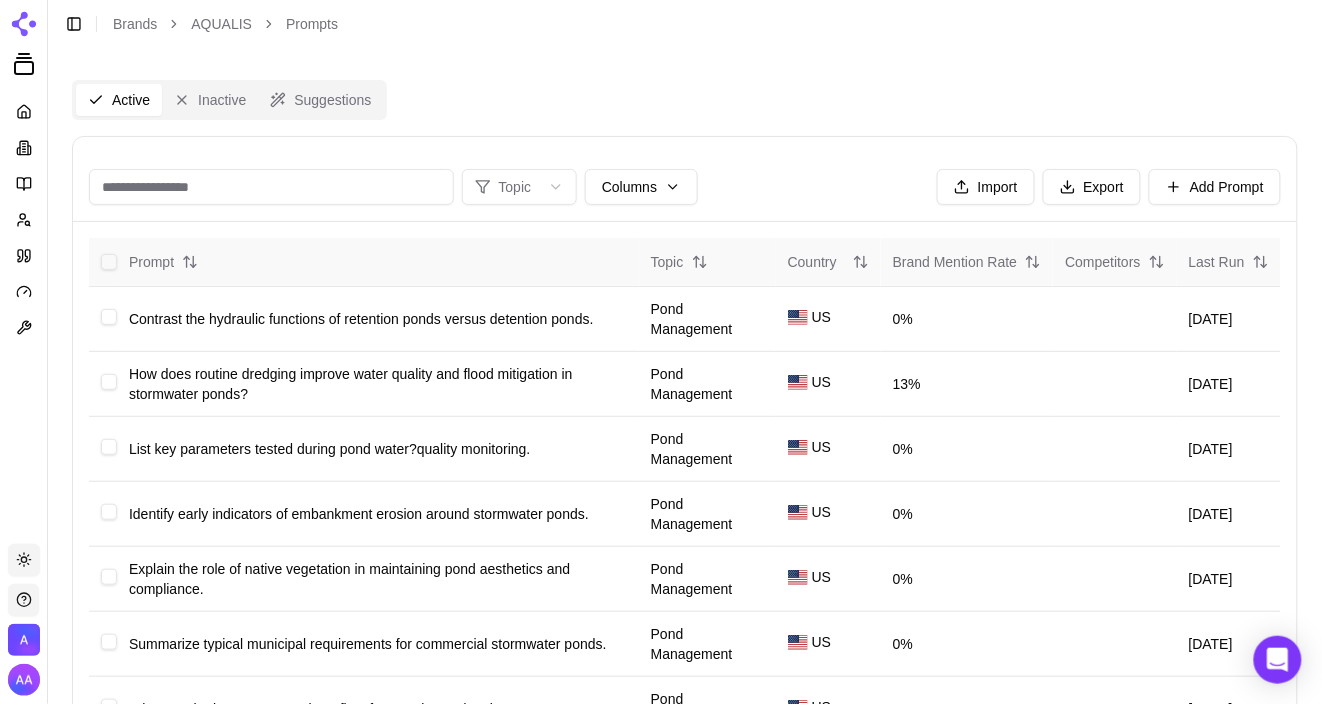 click on "Last Run" at bounding box center (1229, 262) 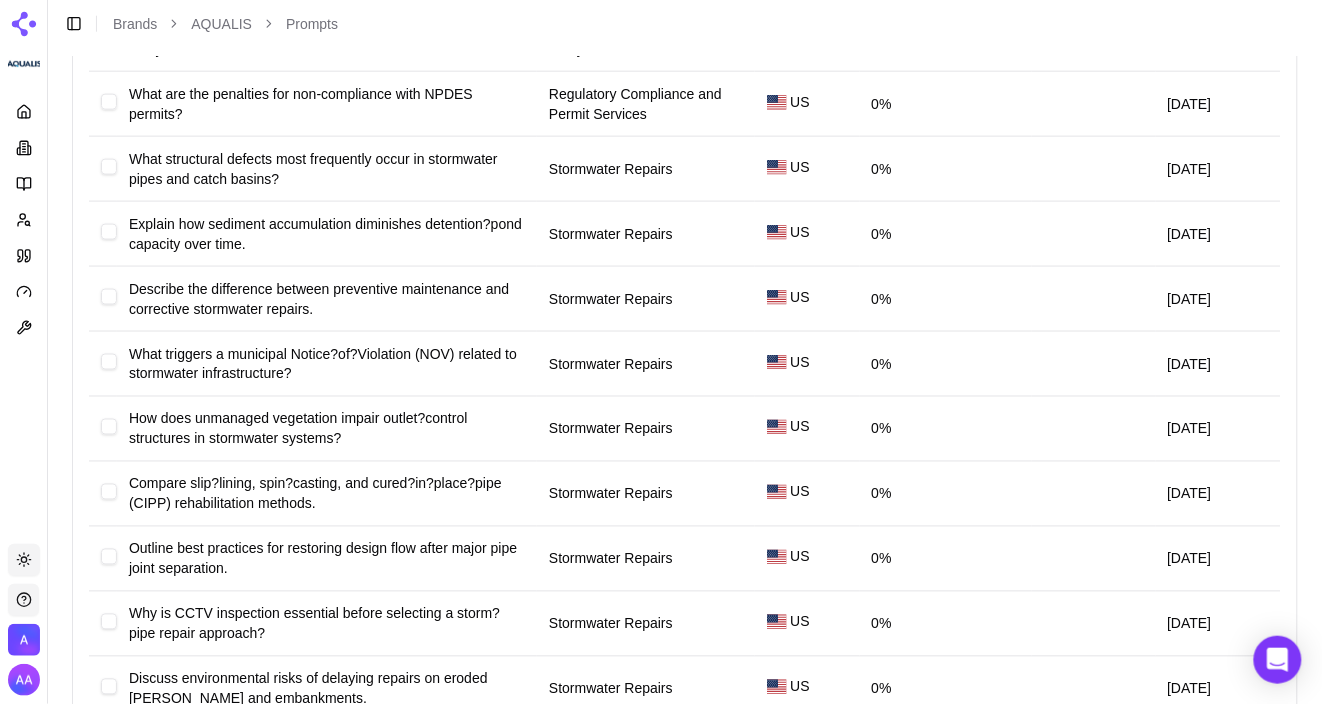 scroll, scrollTop: 0, scrollLeft: 0, axis: both 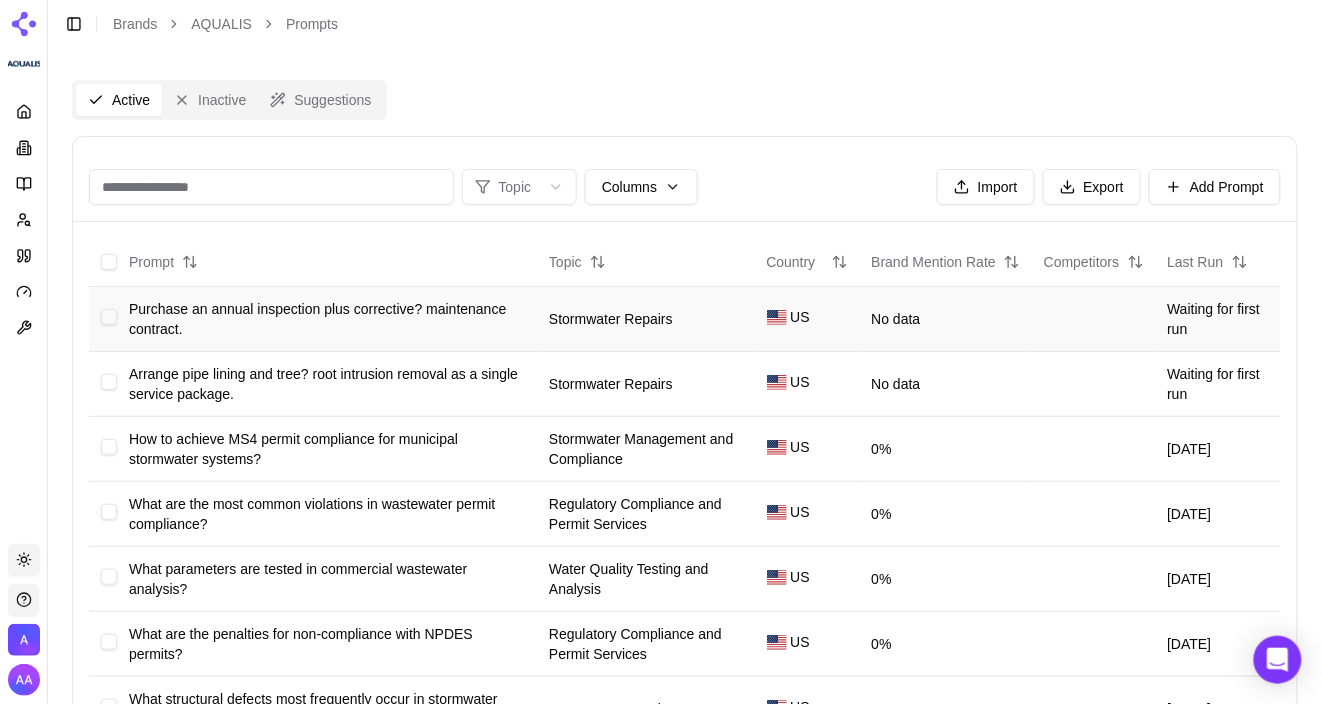 click on "Purchase an annual inspection plus corrective? maintenance contract." at bounding box center [327, 319] 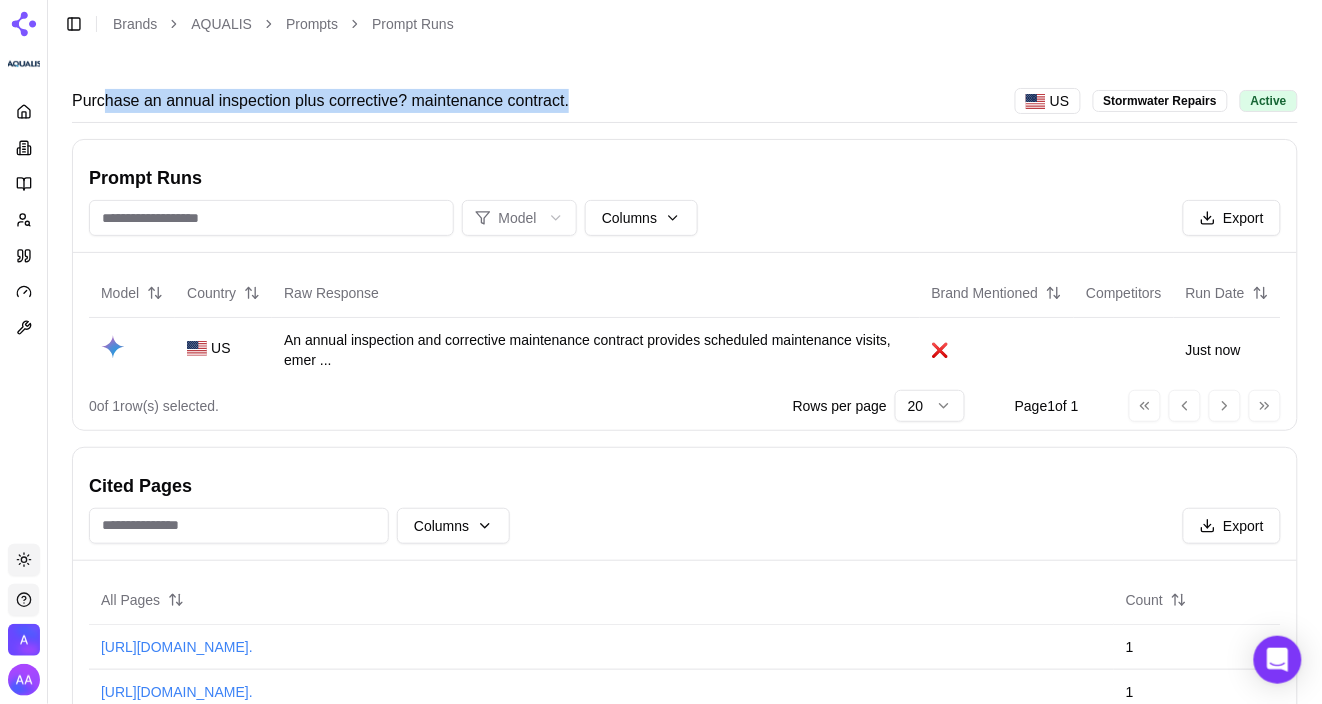 drag, startPoint x: 570, startPoint y: 100, endPoint x: 104, endPoint y: 91, distance: 466.0869 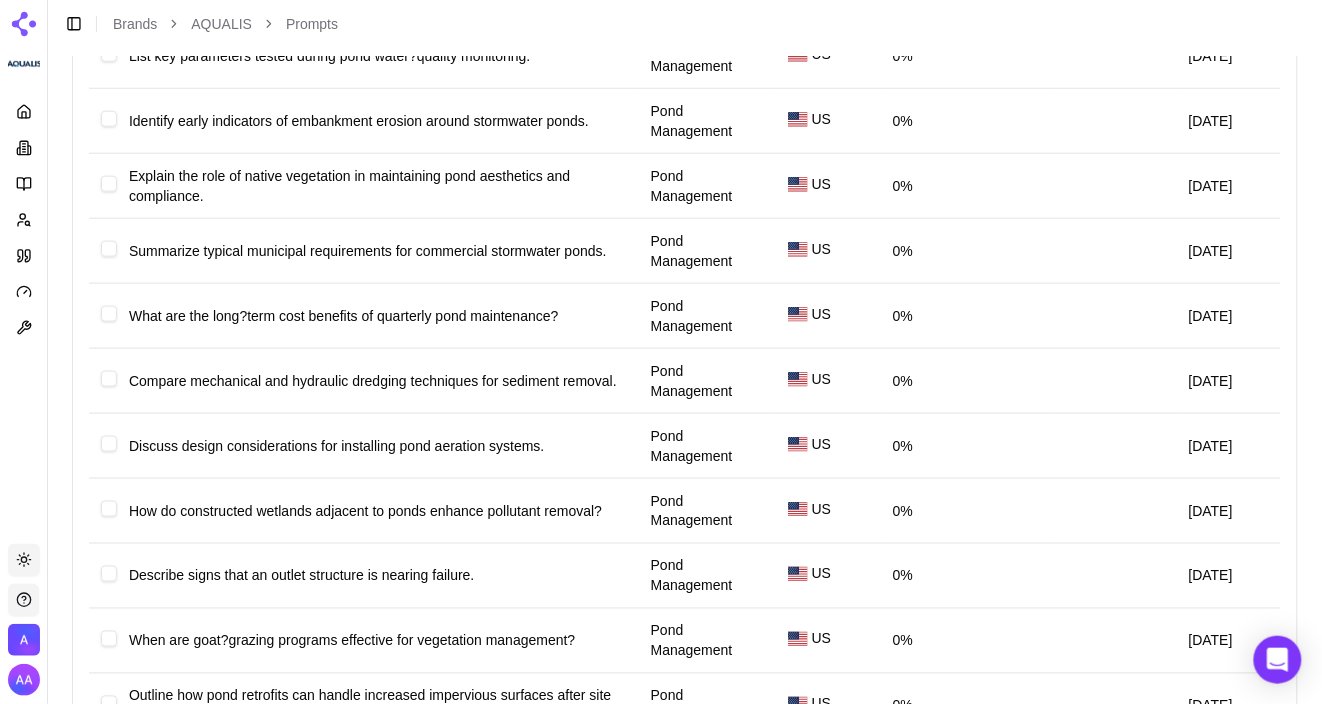 scroll, scrollTop: 0, scrollLeft: 0, axis: both 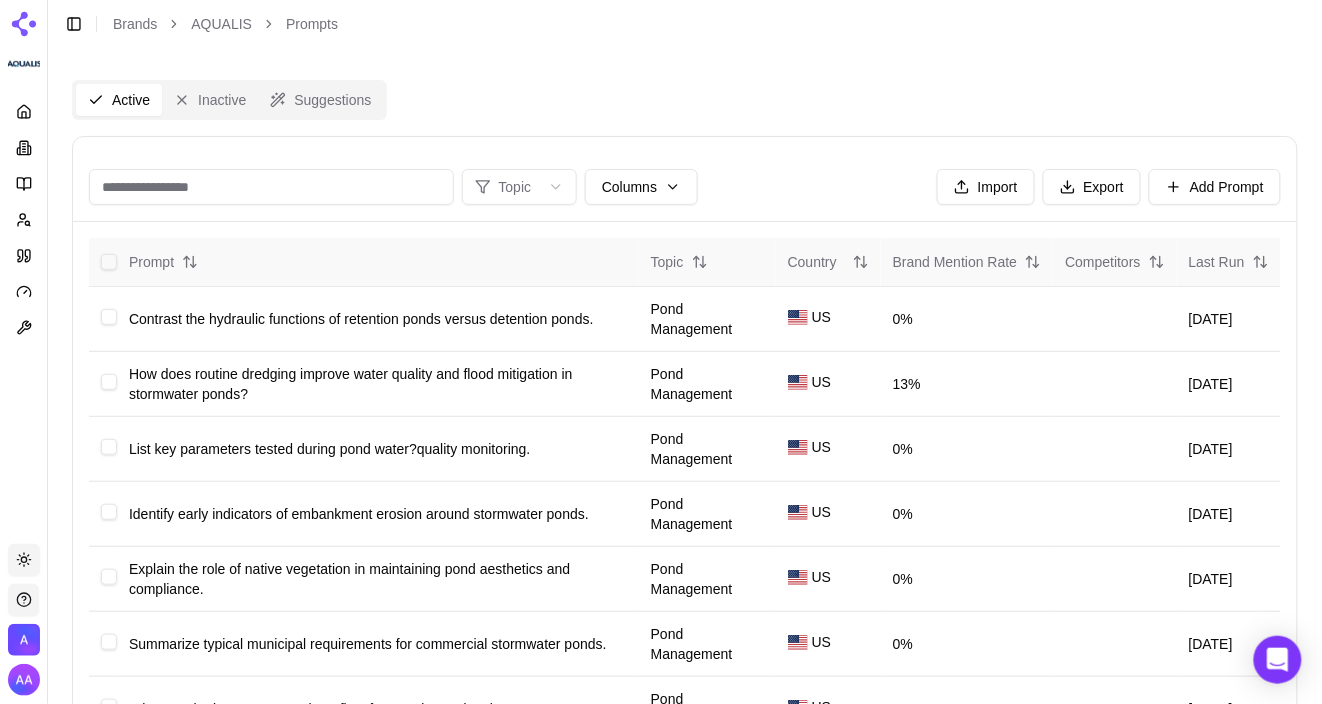 click on "Last Run" at bounding box center (1229, 262) 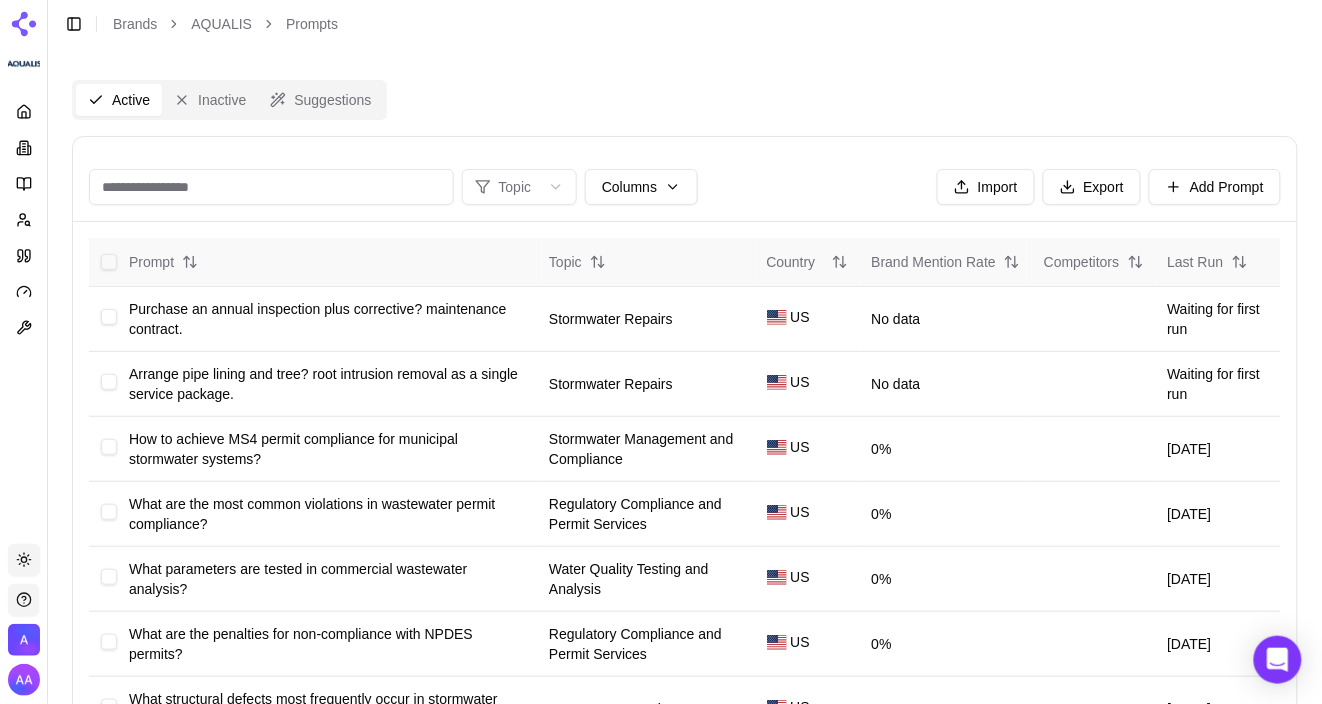 type 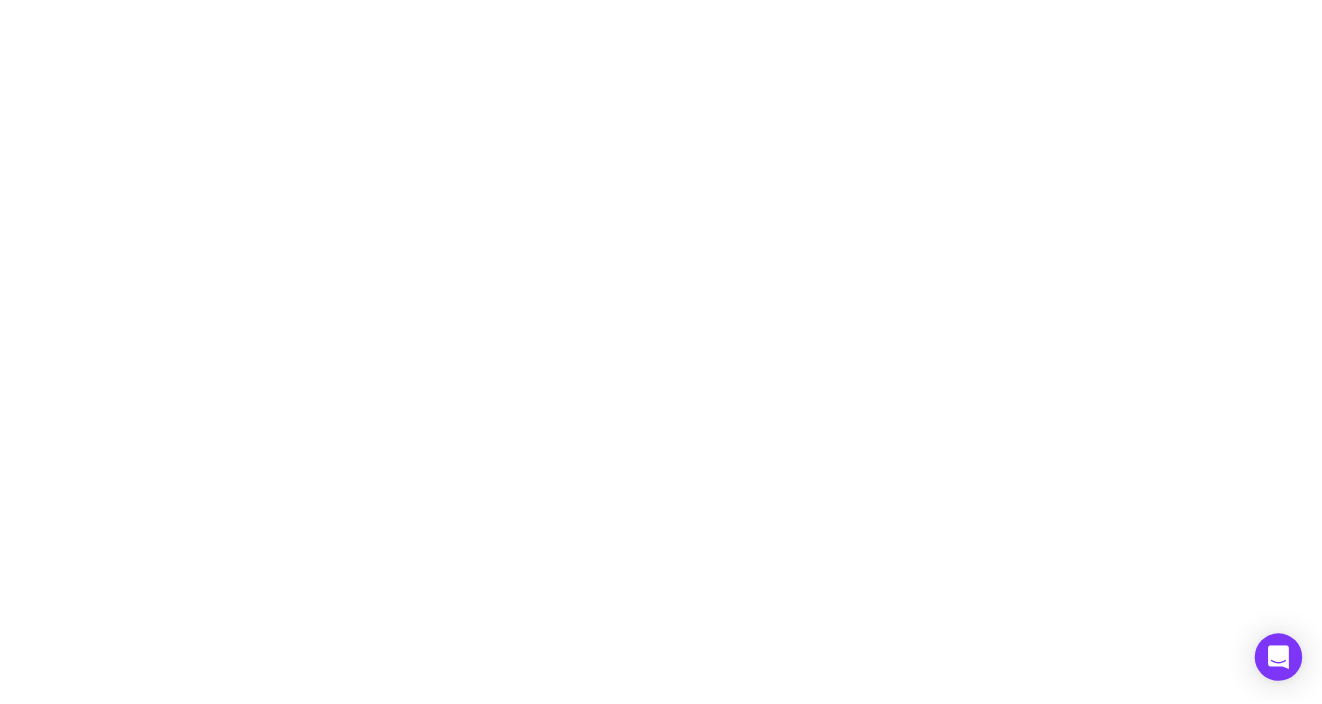 scroll, scrollTop: 0, scrollLeft: 0, axis: both 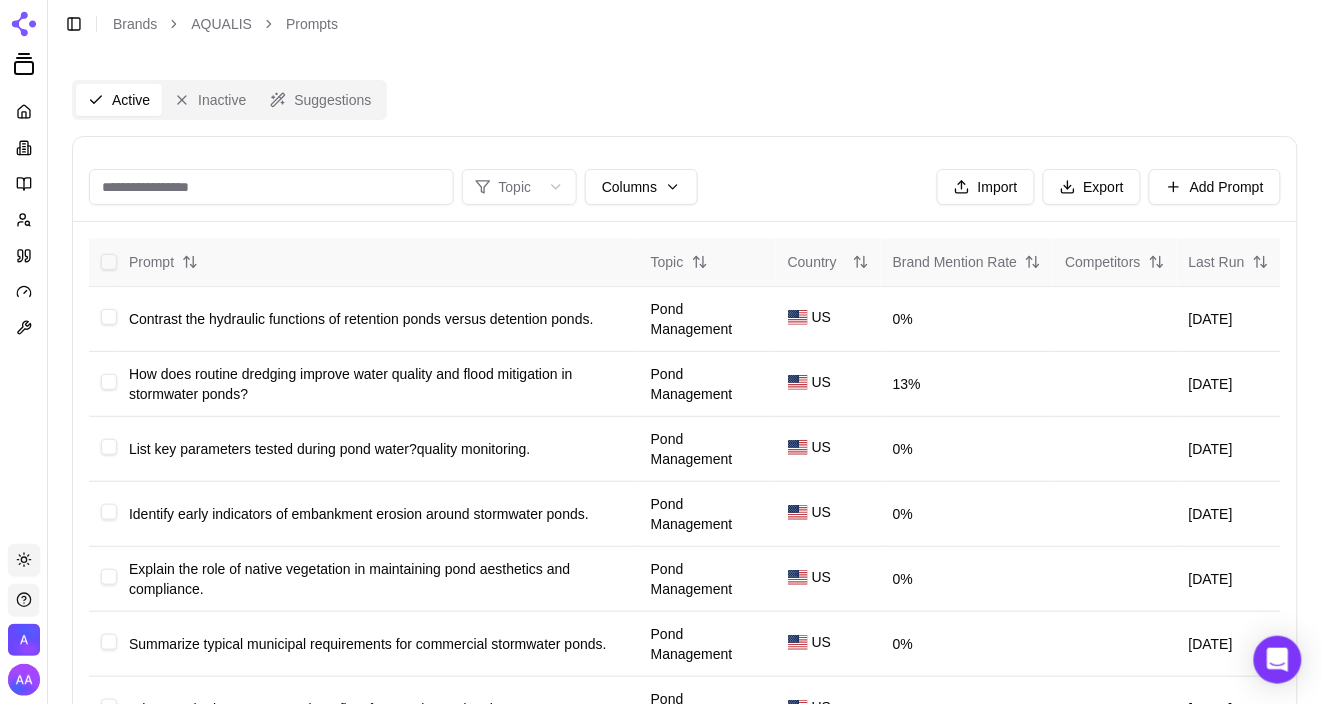 click on "Competitors" at bounding box center [1114, 262] 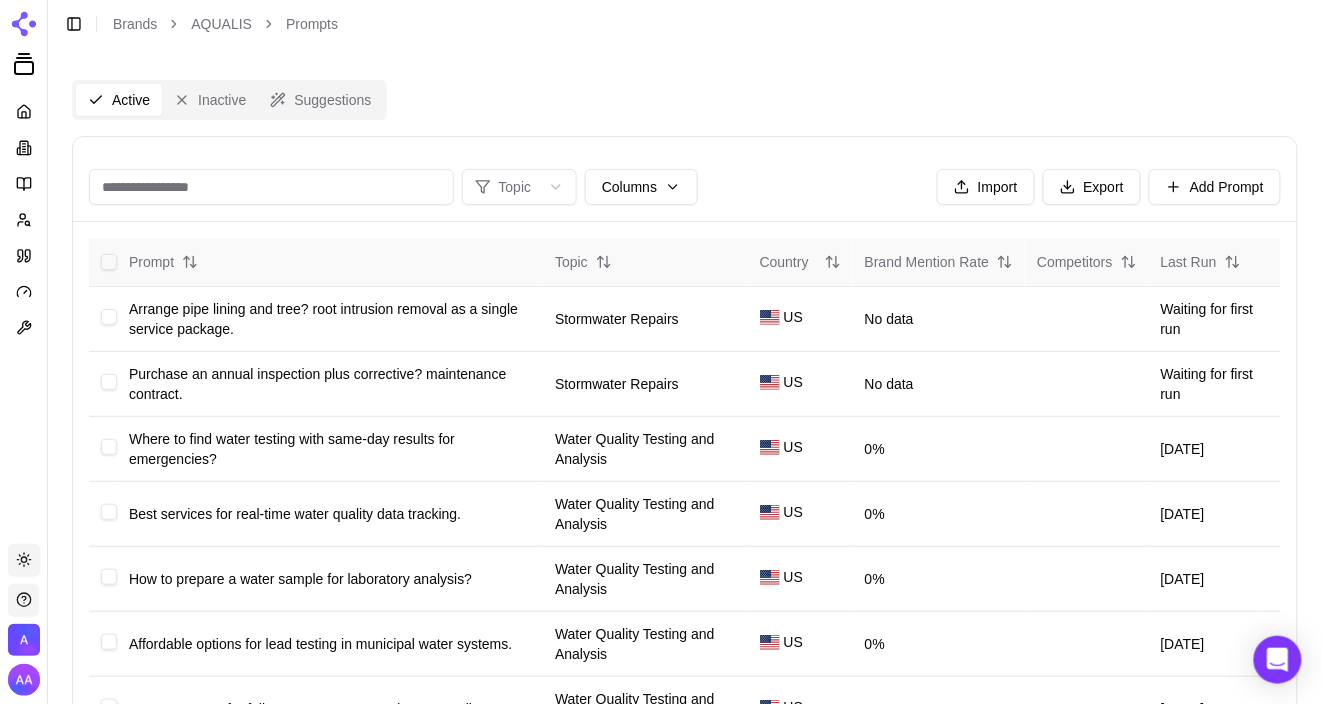 click on "Last Run" at bounding box center [1201, 262] 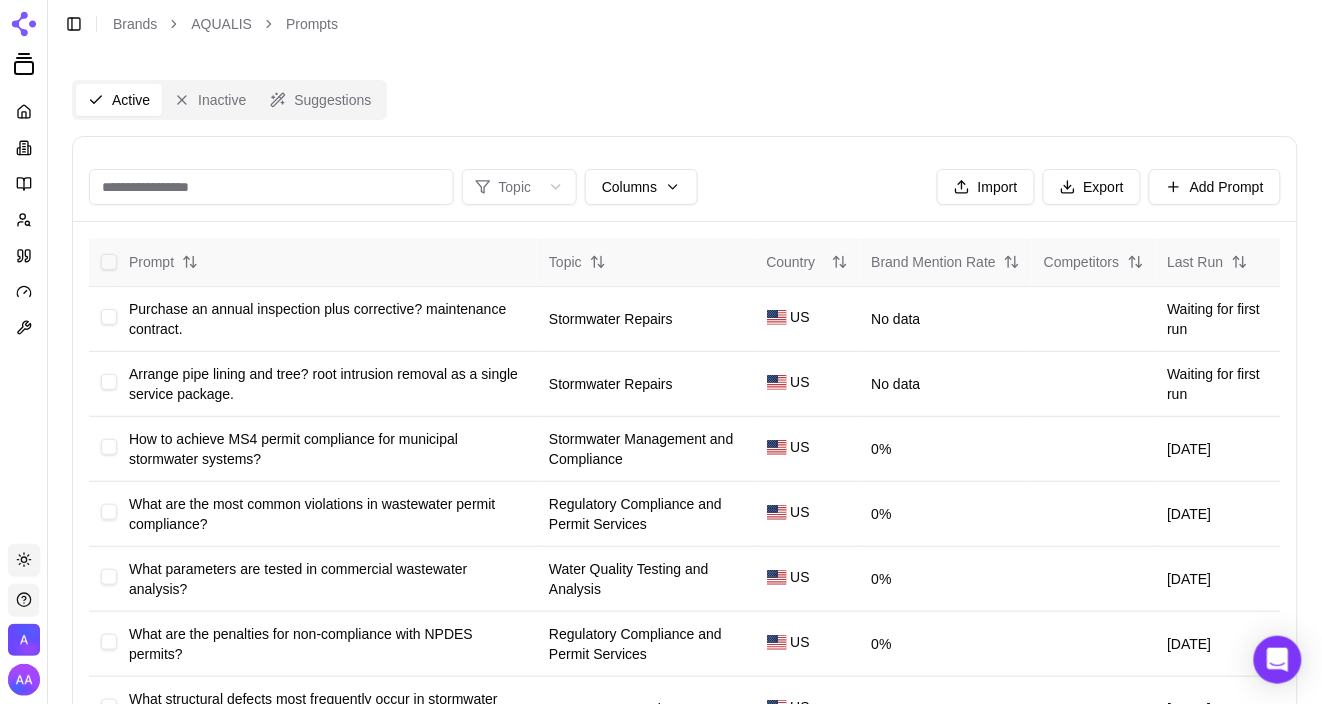 click on "Last Run" at bounding box center (1208, 262) 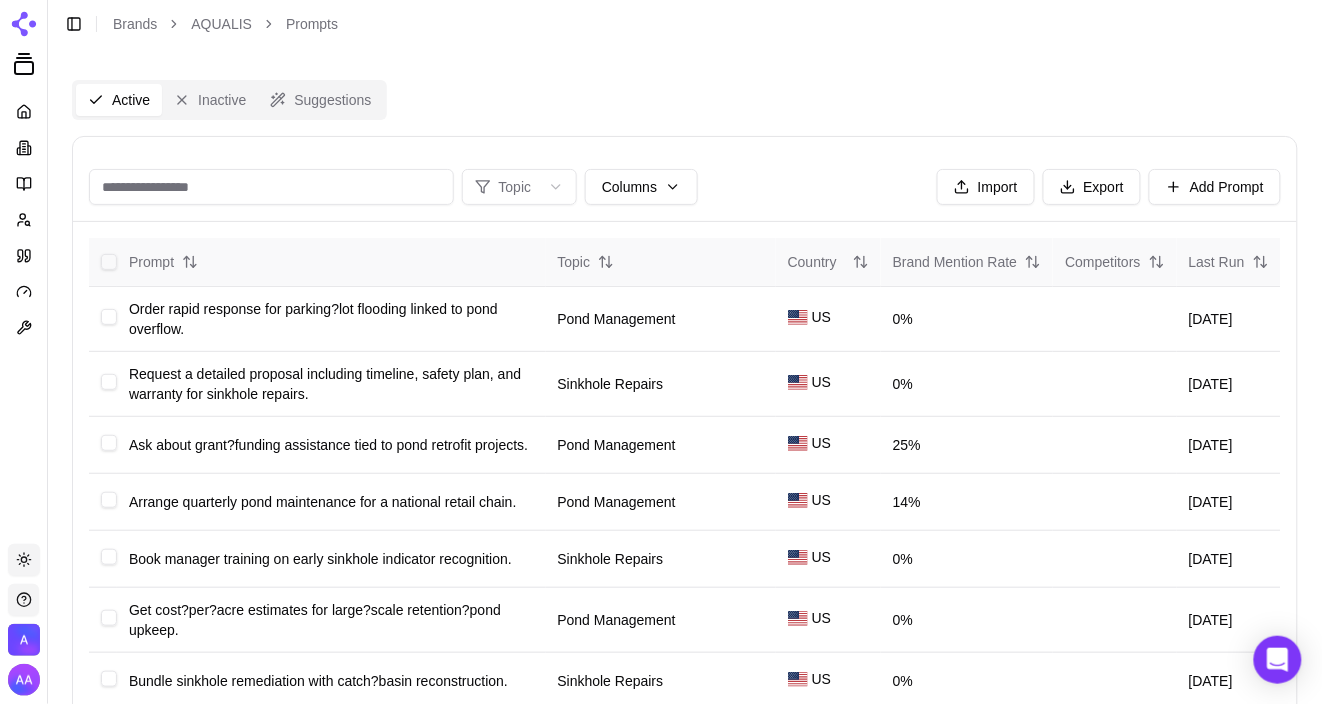 click on "Last Run" at bounding box center [1229, 262] 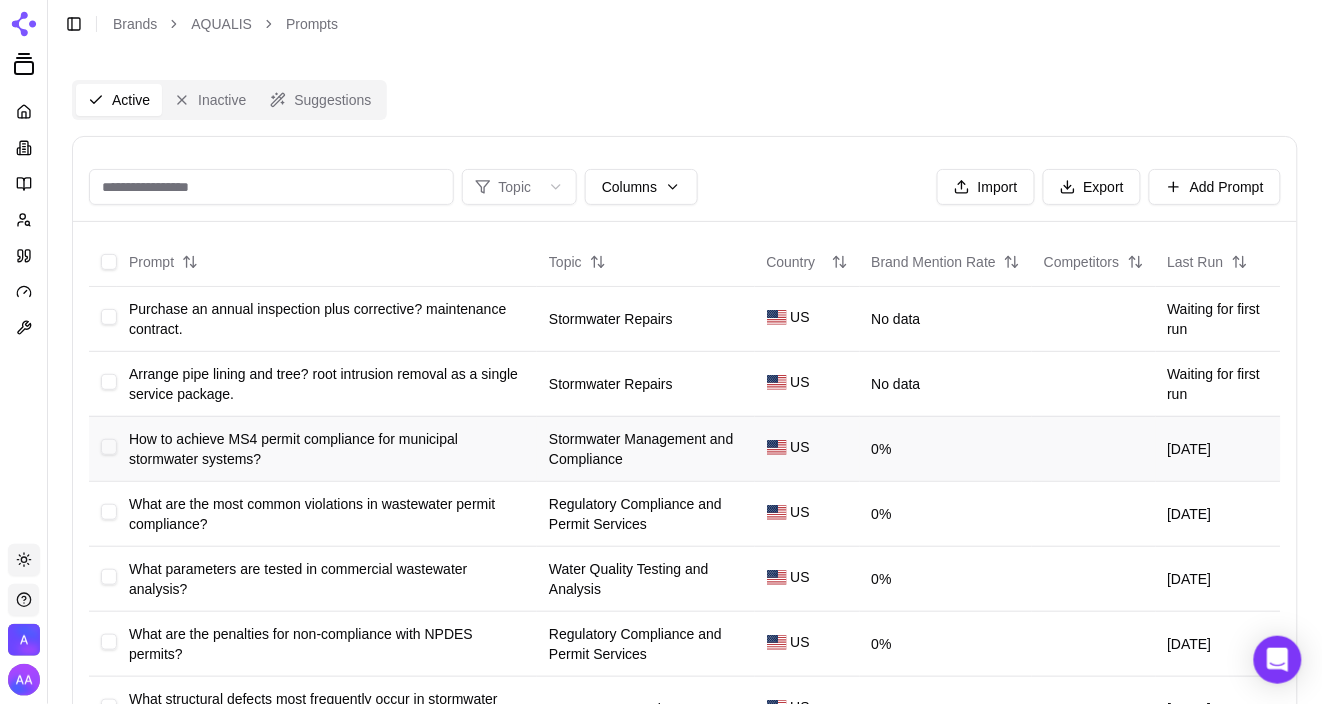 scroll, scrollTop: 138, scrollLeft: 0, axis: vertical 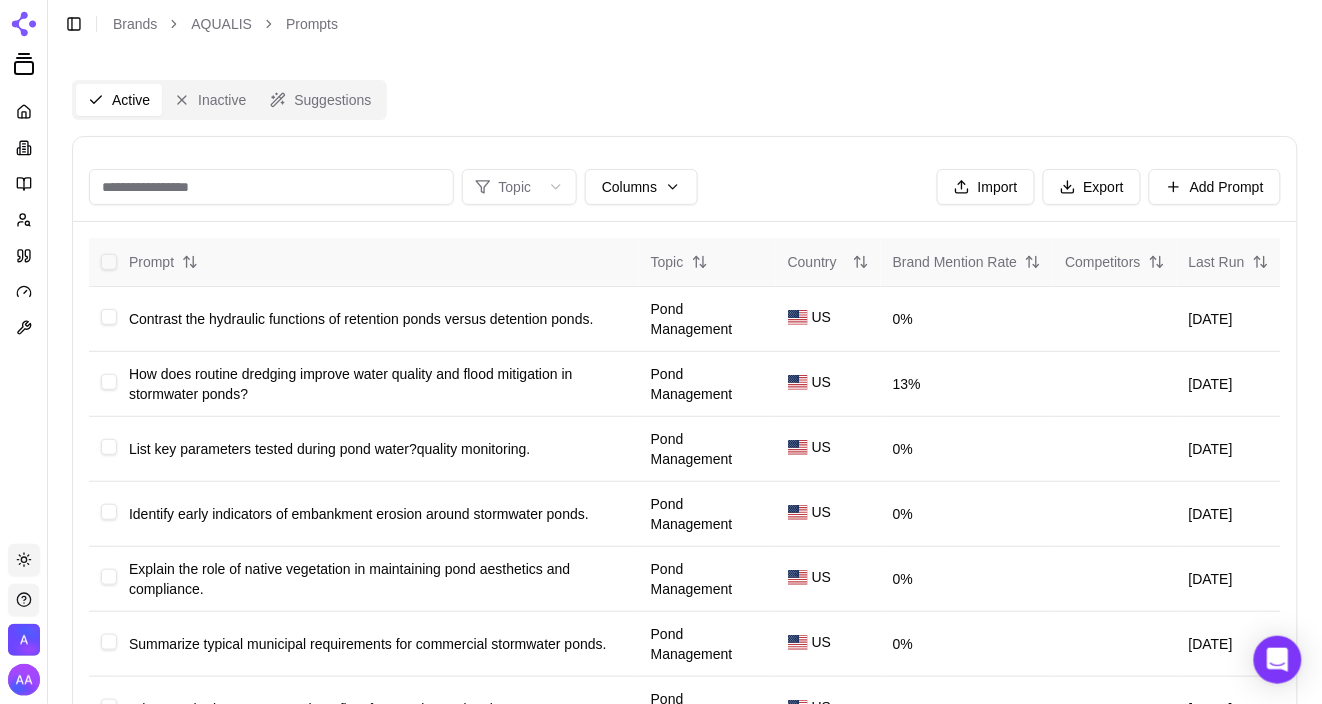 click on "Last Run" at bounding box center [1229, 262] 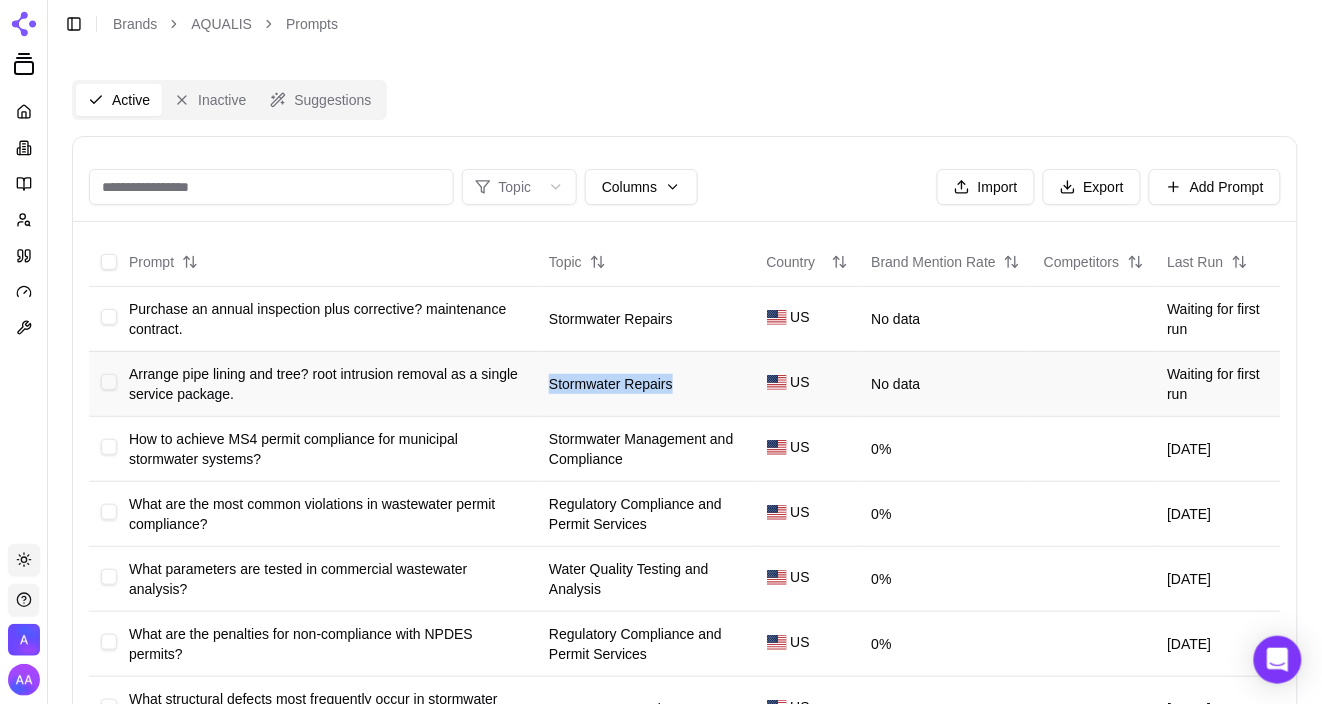 drag, startPoint x: 682, startPoint y: 381, endPoint x: 541, endPoint y: 378, distance: 141.0319 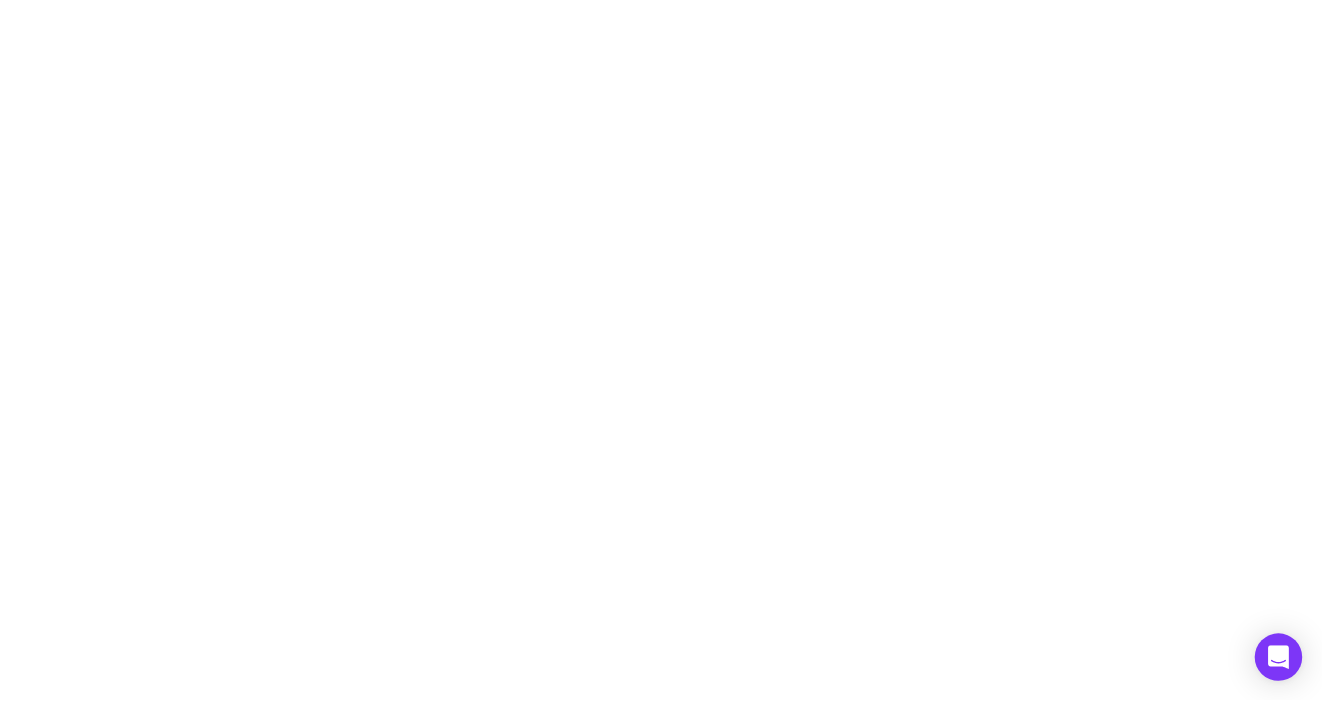 scroll, scrollTop: 0, scrollLeft: 0, axis: both 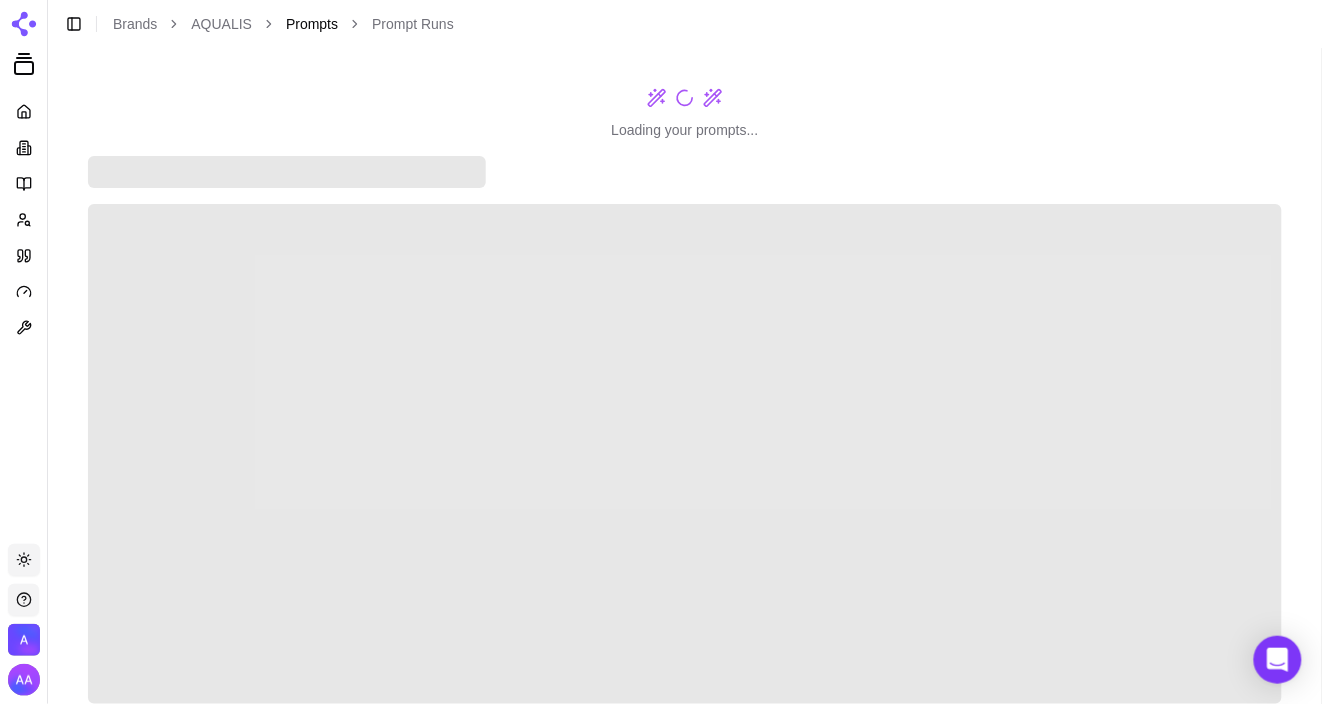click on "Prompts" at bounding box center (312, 24) 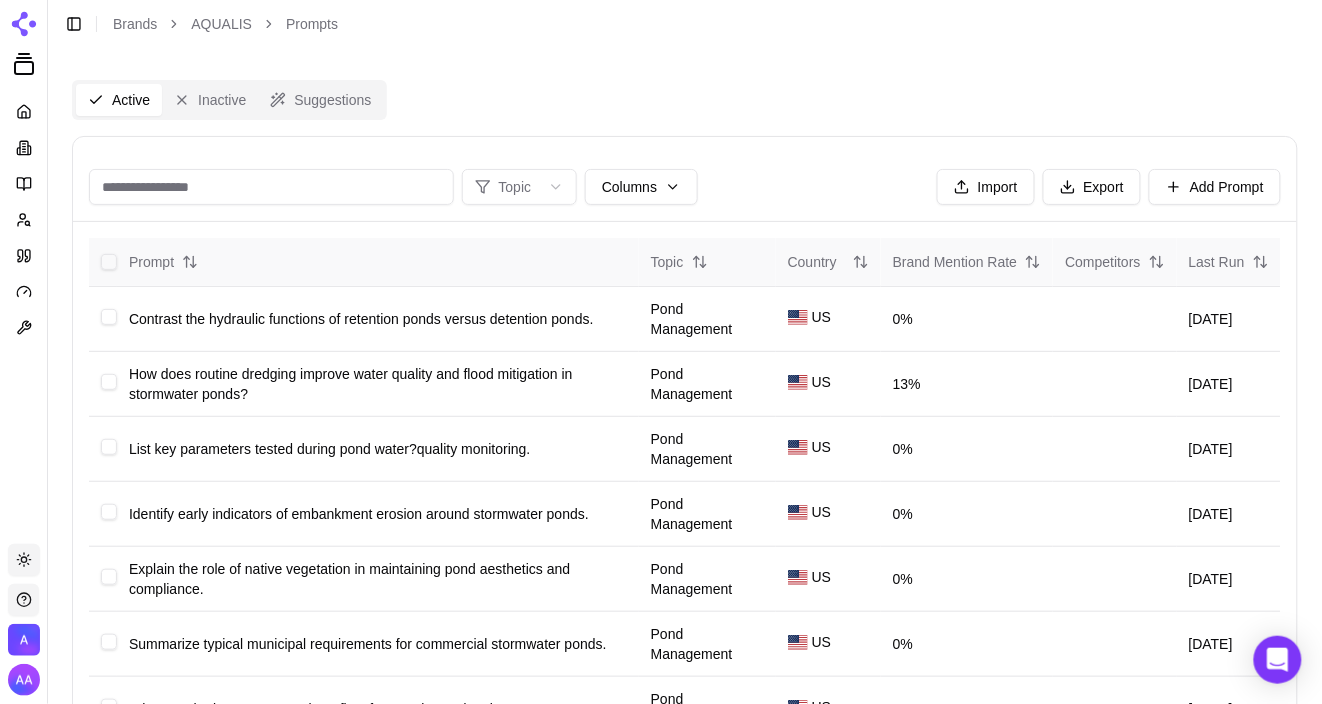 click on "Last Run" at bounding box center [1229, 262] 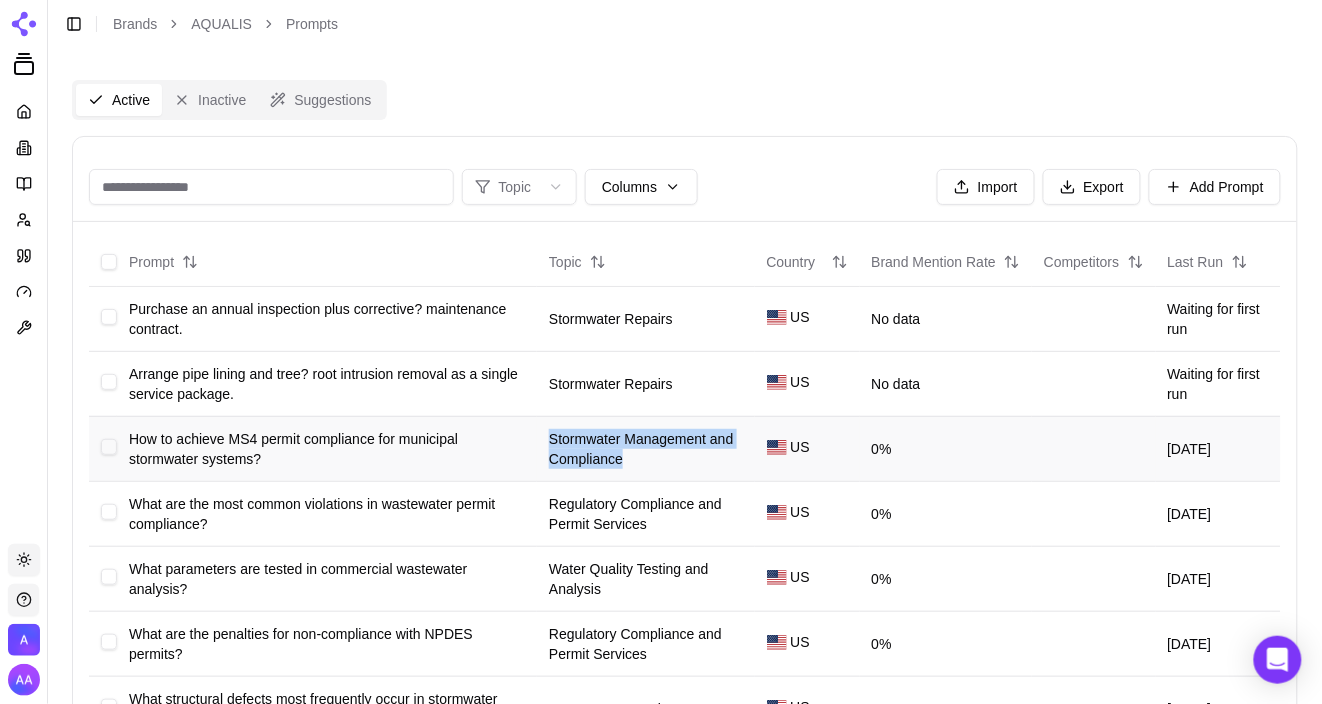 drag, startPoint x: 629, startPoint y: 461, endPoint x: 545, endPoint y: 443, distance: 85.90693 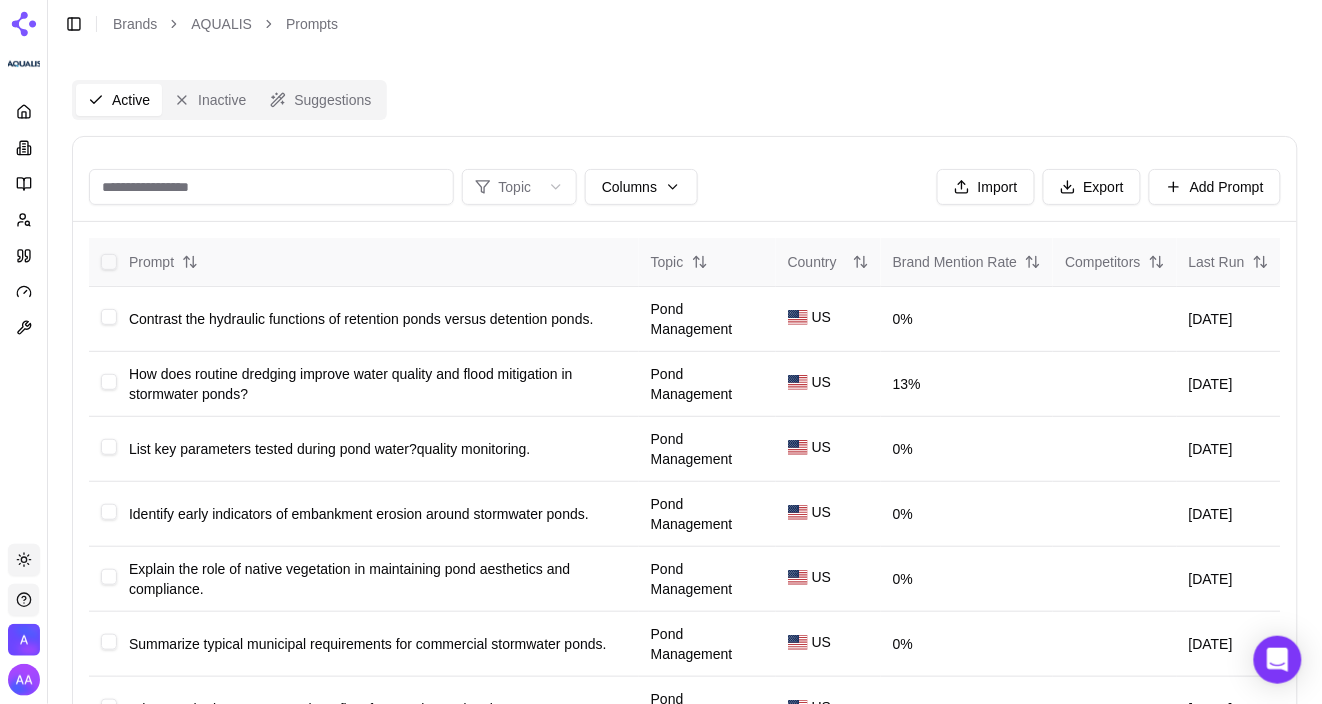 click on "Last Run" at bounding box center [1229, 262] 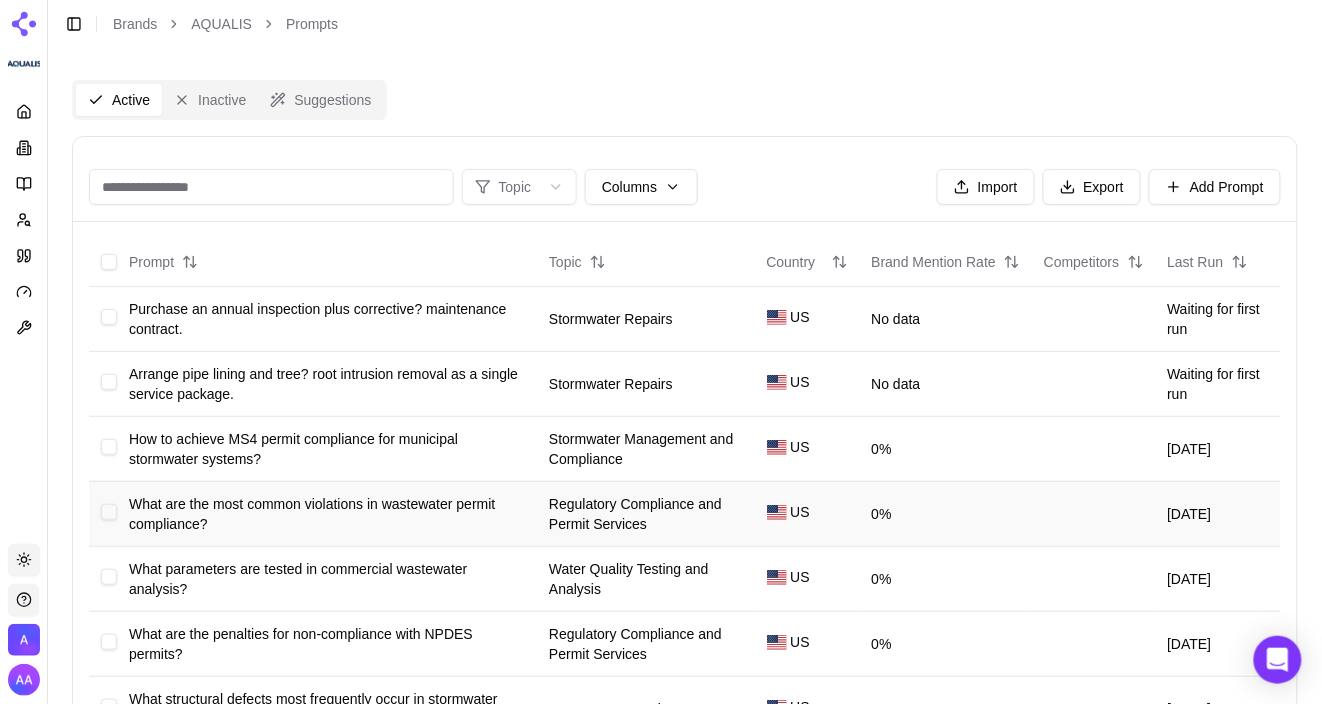 click on "Regulatory Compliance and Permit Services" at bounding box center (645, 513) 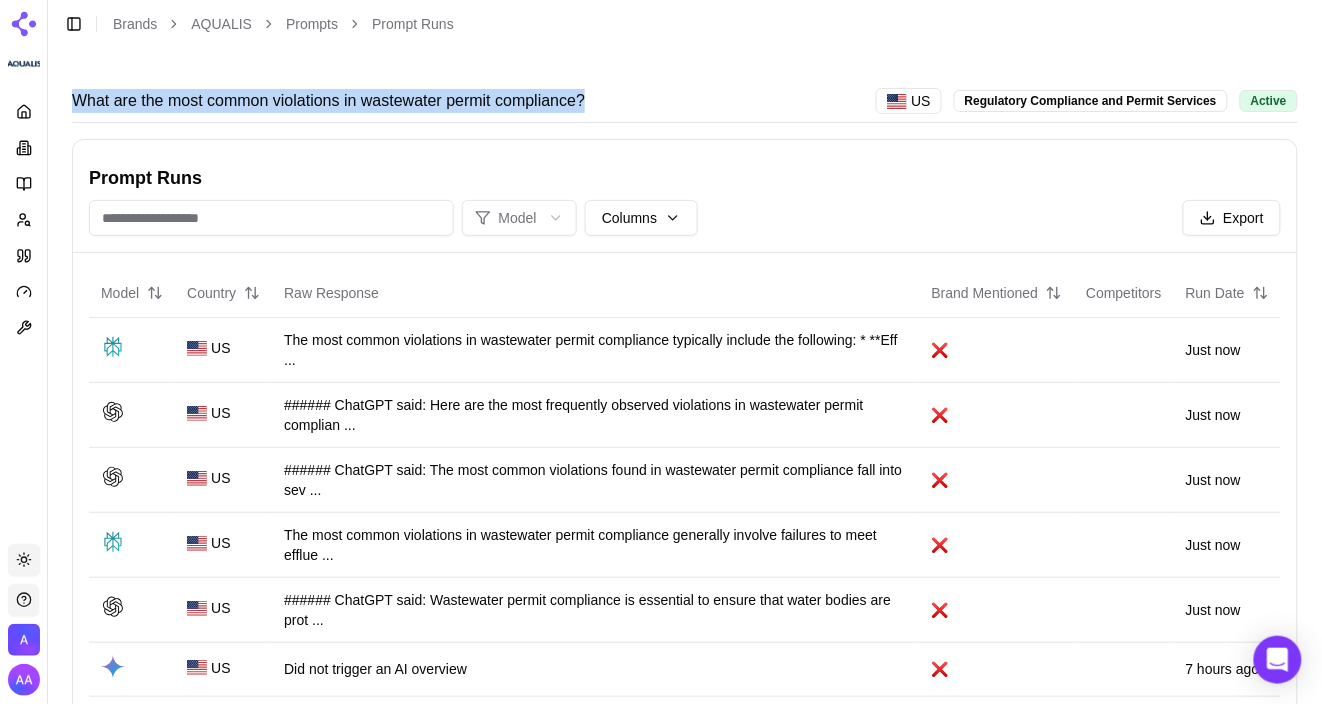 drag, startPoint x: 583, startPoint y: 97, endPoint x: 59, endPoint y: 101, distance: 524.01526 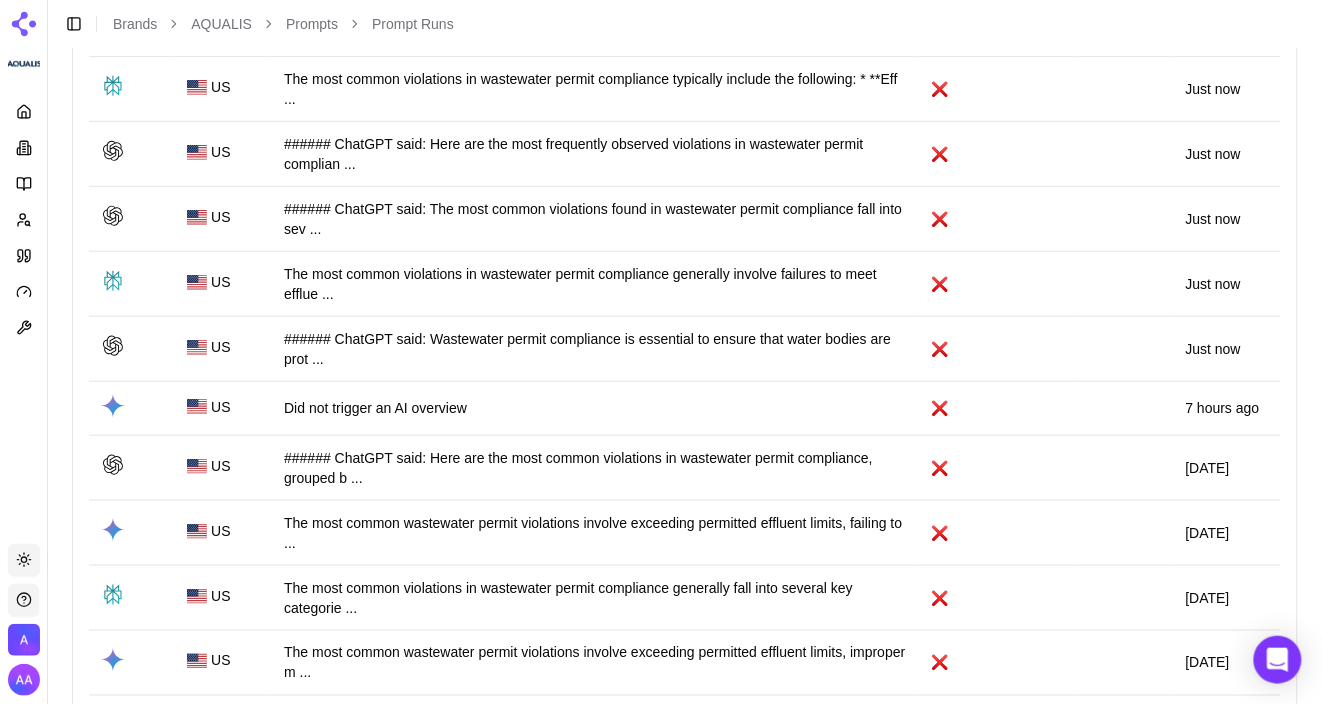 scroll, scrollTop: 298, scrollLeft: 0, axis: vertical 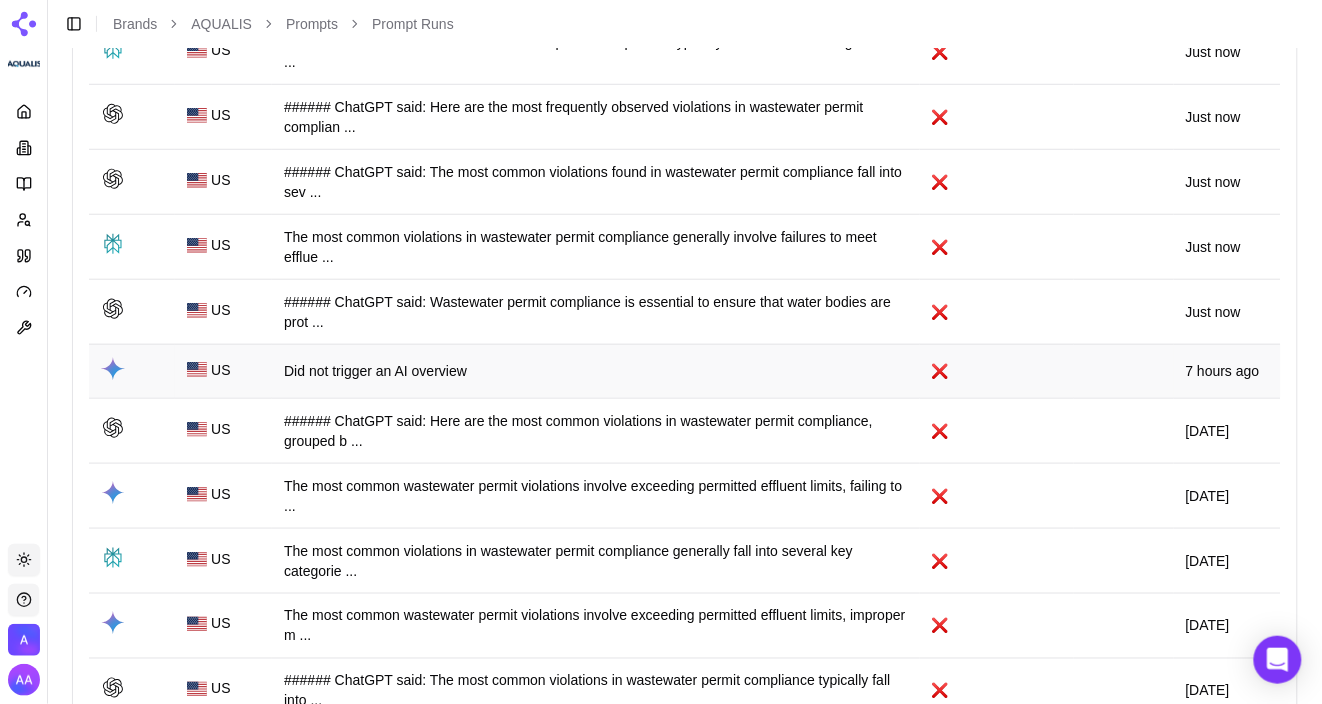 click on "Did not trigger an AI overview" at bounding box center (596, 371) 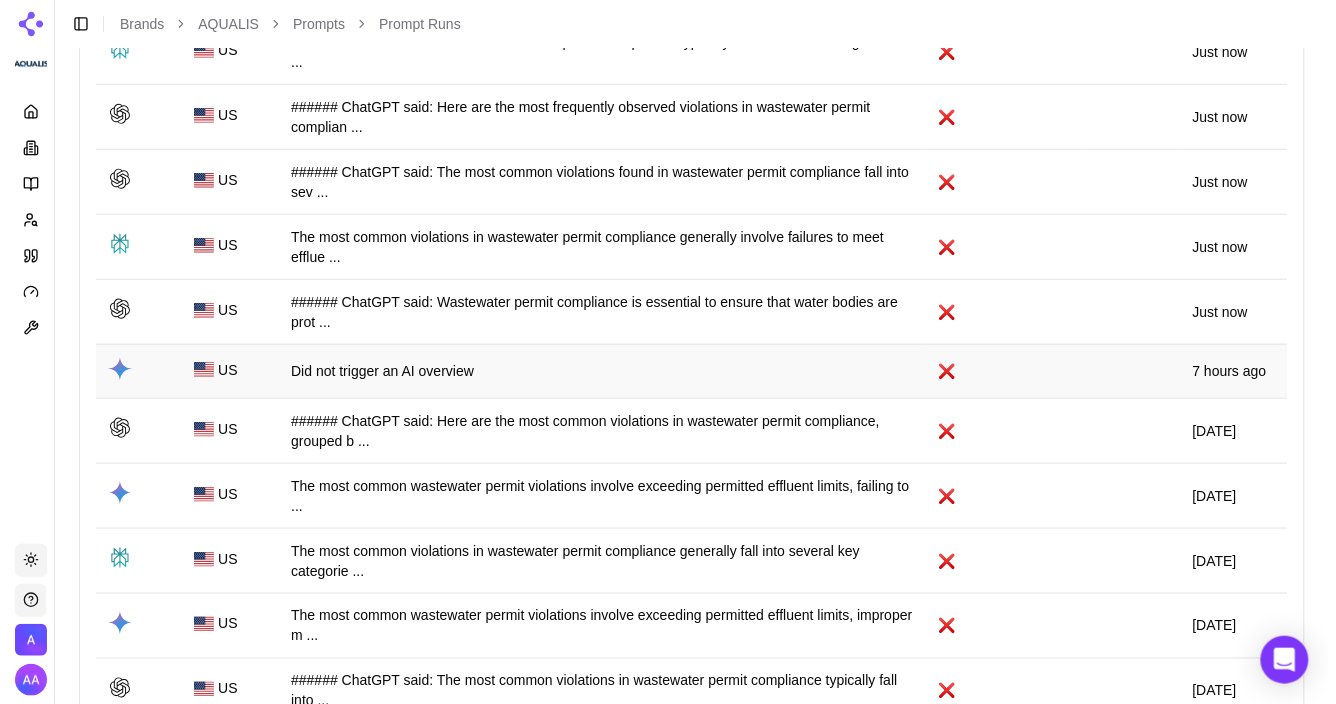scroll, scrollTop: 0, scrollLeft: 0, axis: both 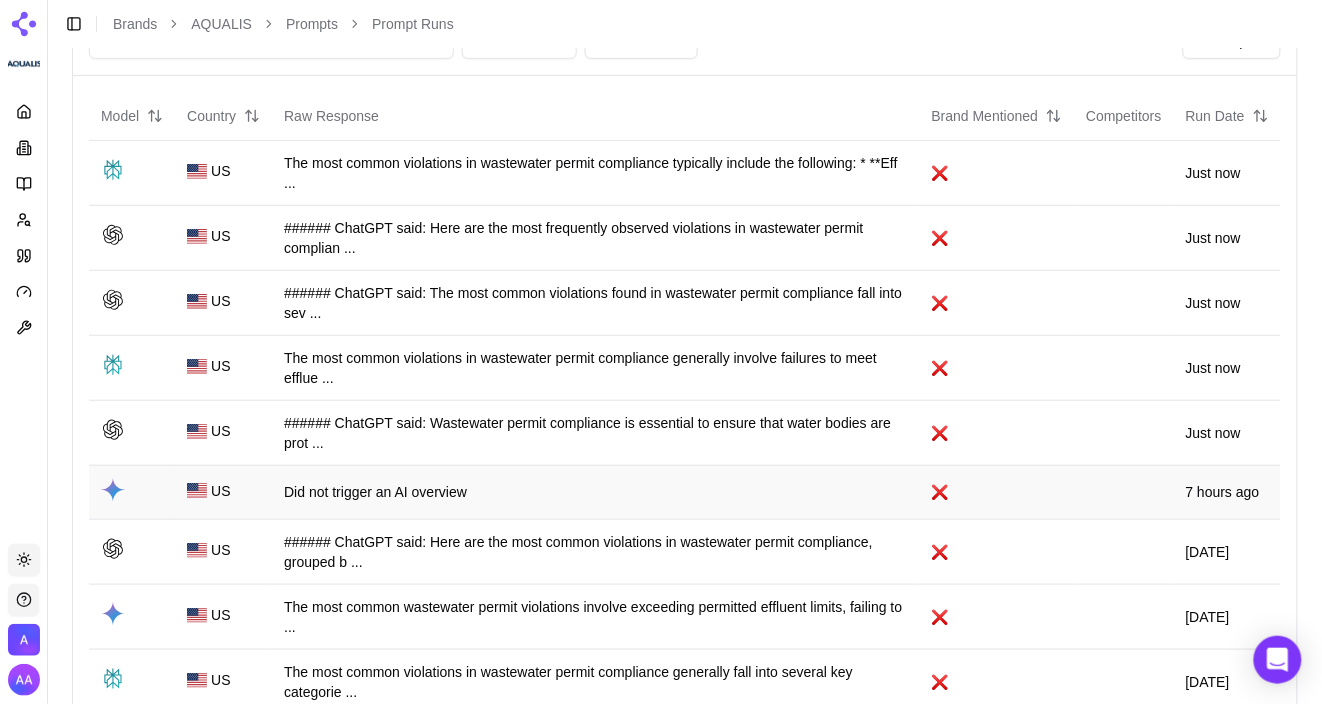 click on "Did not trigger an AI overview" at bounding box center (596, 492) 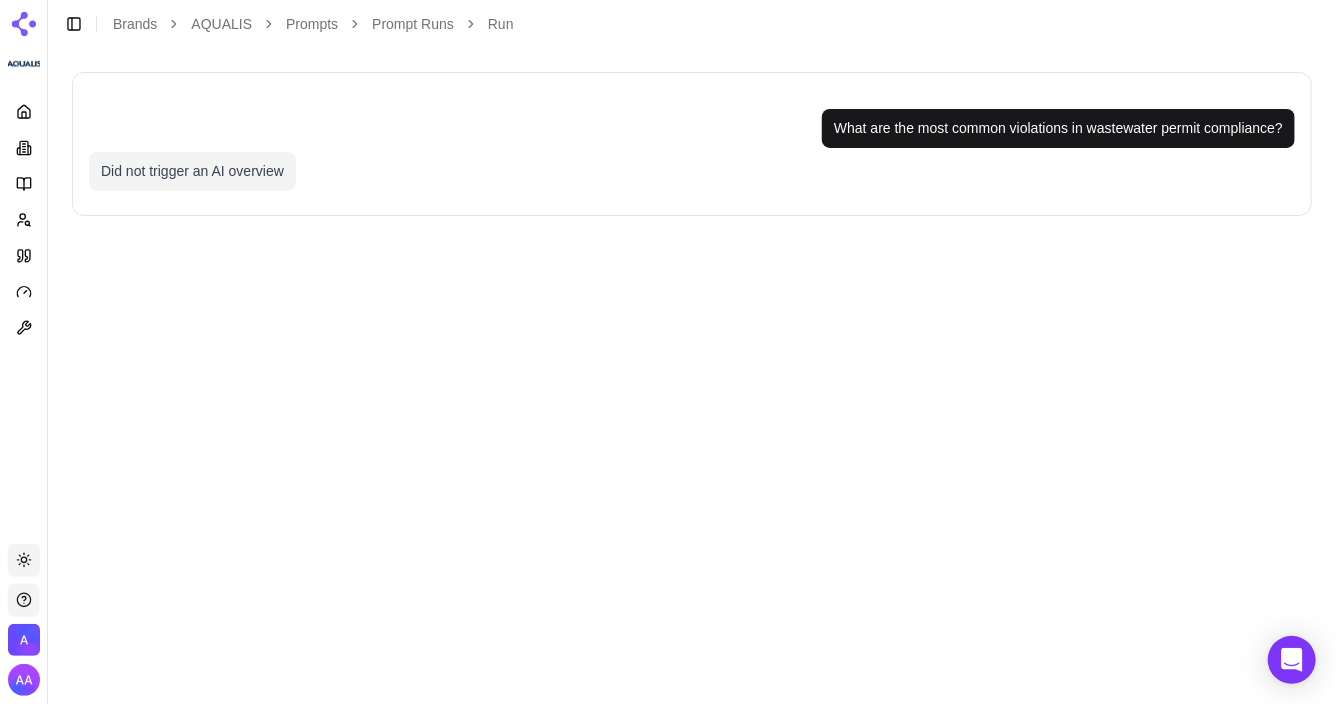 click on "What are the most common violations in wastewater permit compliance?" at bounding box center [1058, 128] 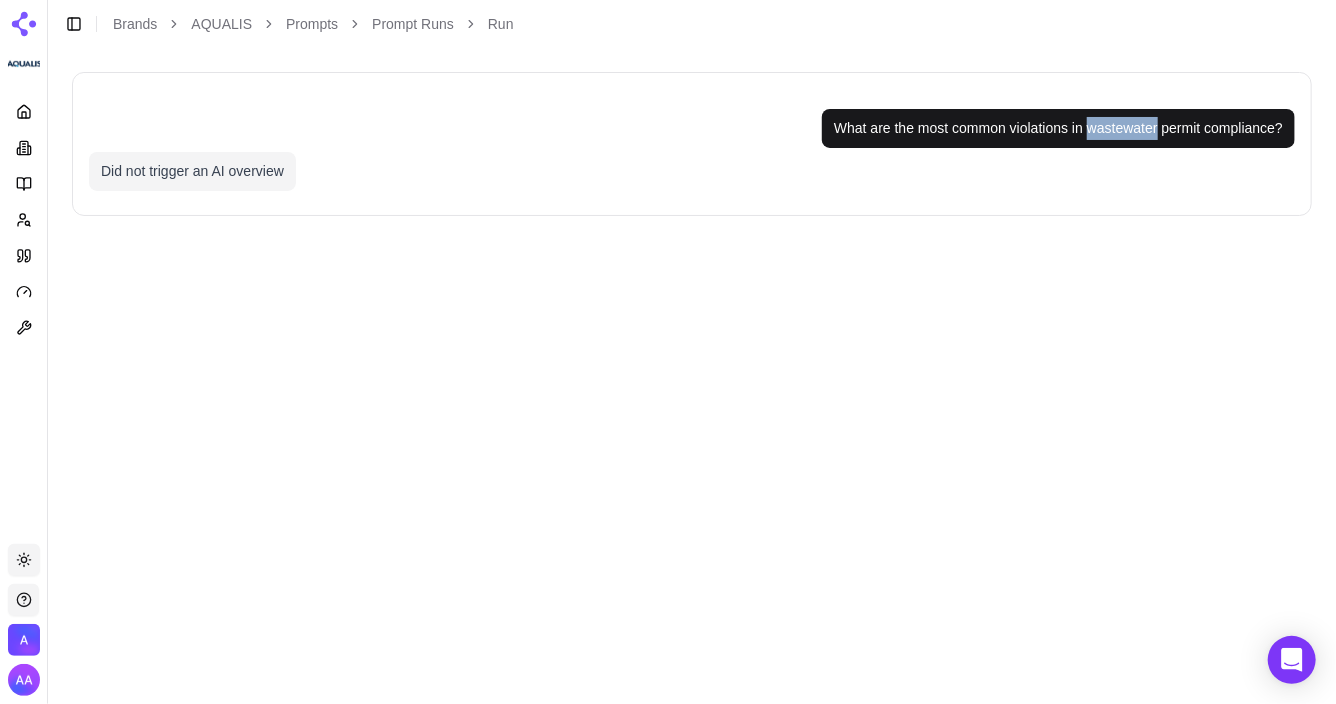 click on "What are the most common violations in wastewater permit compliance?" at bounding box center (1058, 128) 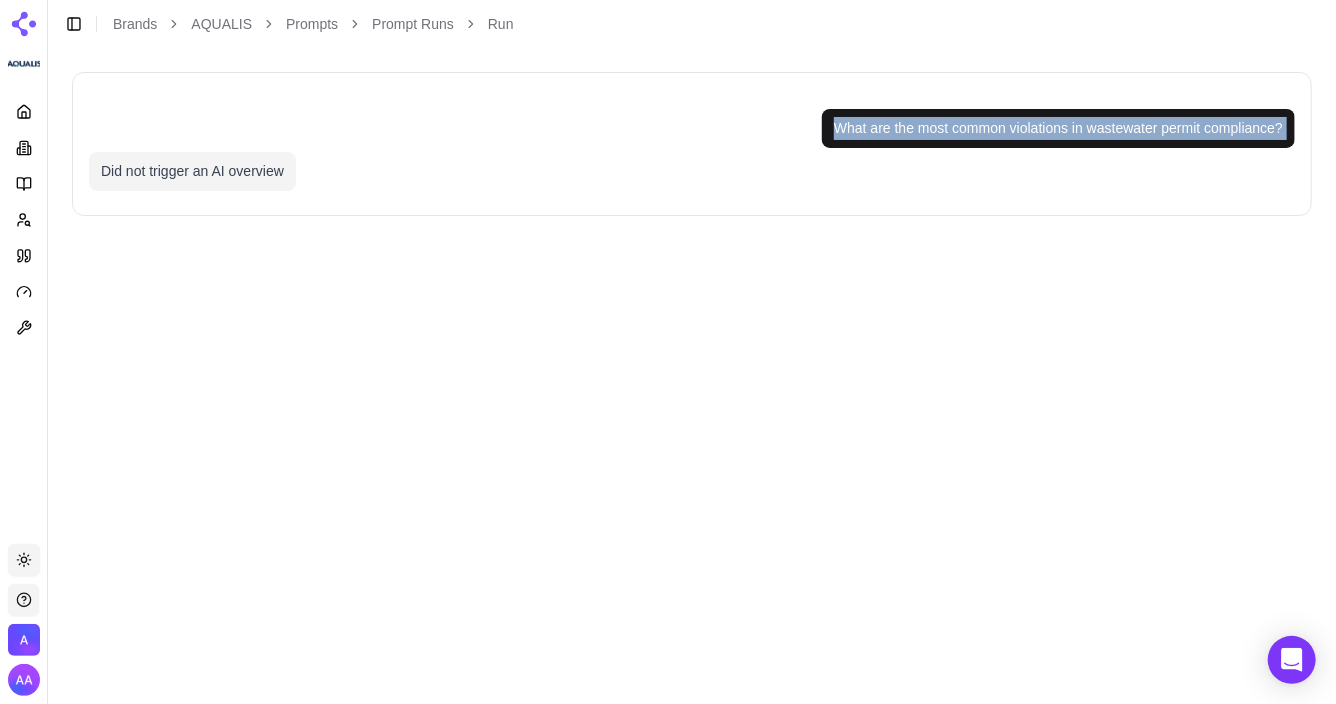 click on "What are the most common violations in wastewater permit compliance?" at bounding box center (1058, 128) 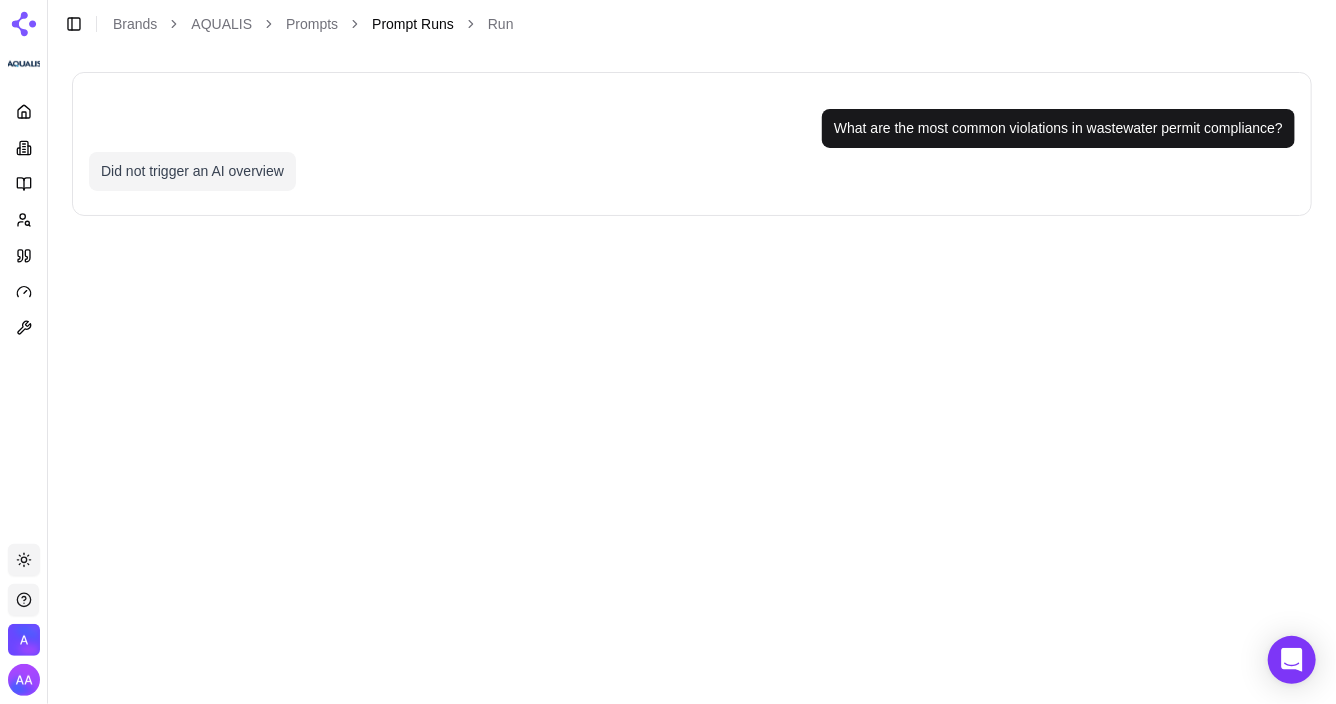 click on "Prompt Runs" at bounding box center (413, 24) 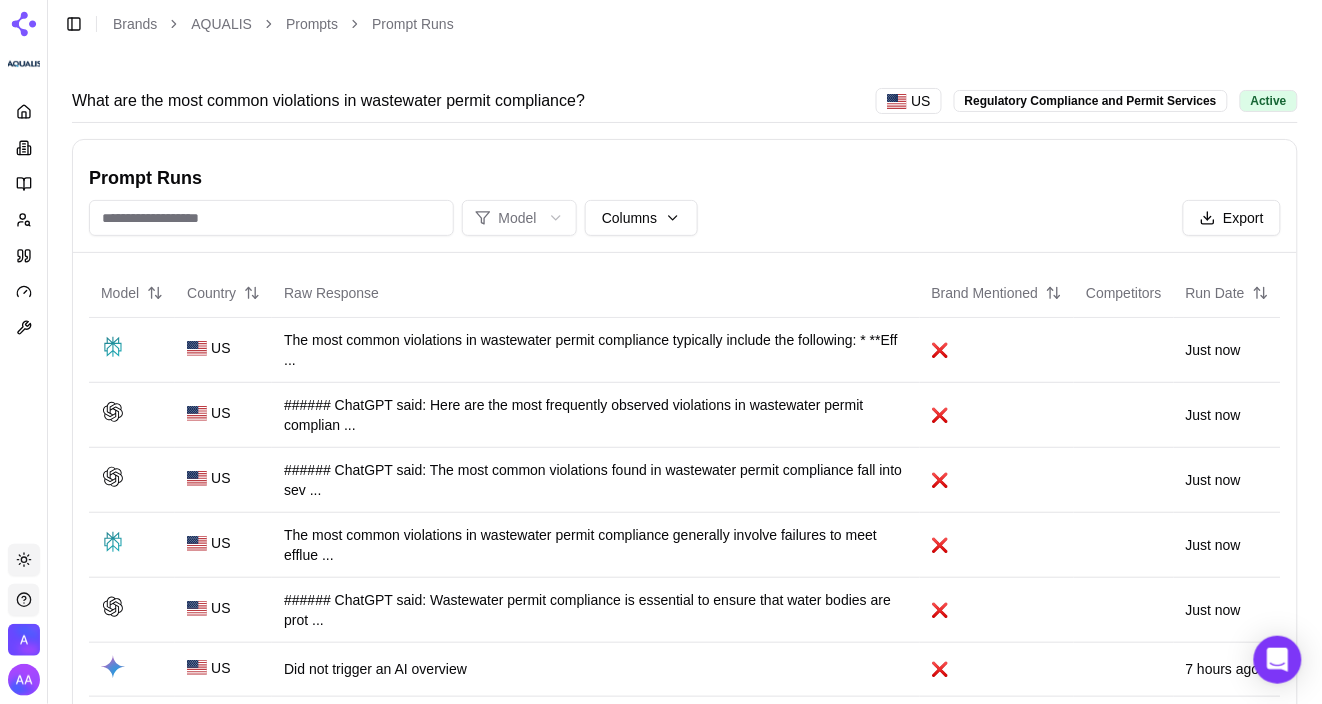 click on "Toggle Sidebar Brands AQUALIS Prompts Prompt Runs" at bounding box center (259, 24) 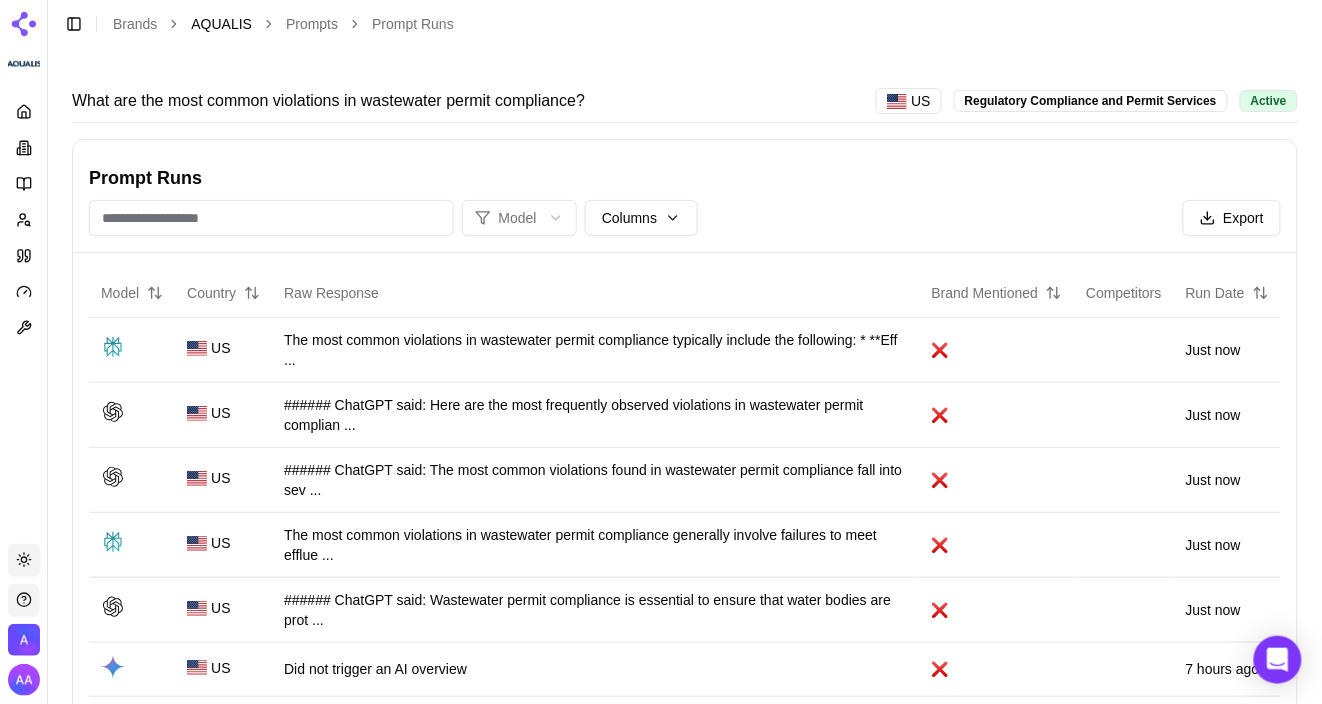 click on "AQUALIS" at bounding box center [221, 24] 